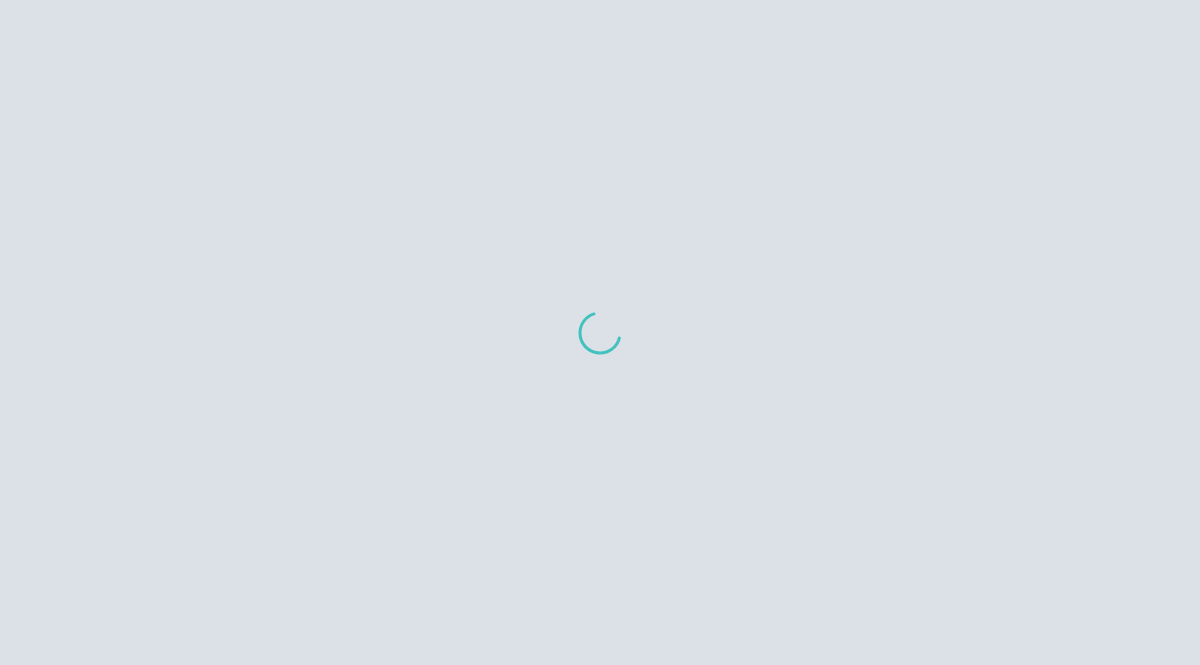 scroll, scrollTop: 0, scrollLeft: 0, axis: both 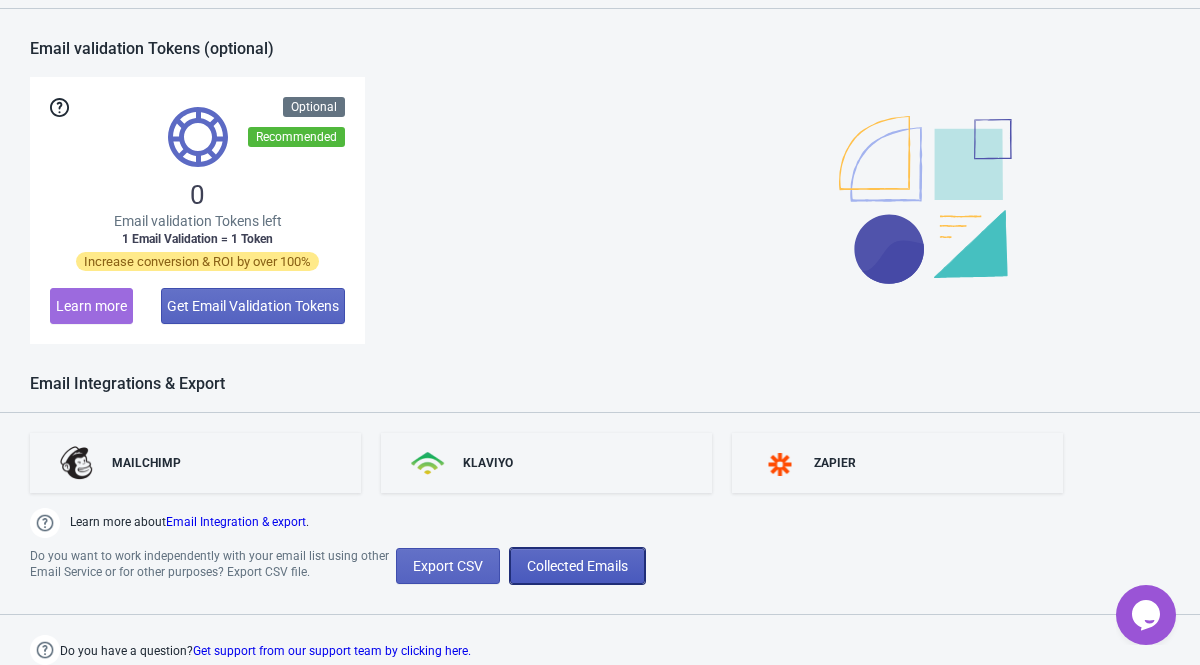click on "Collected Emails" at bounding box center [577, 566] 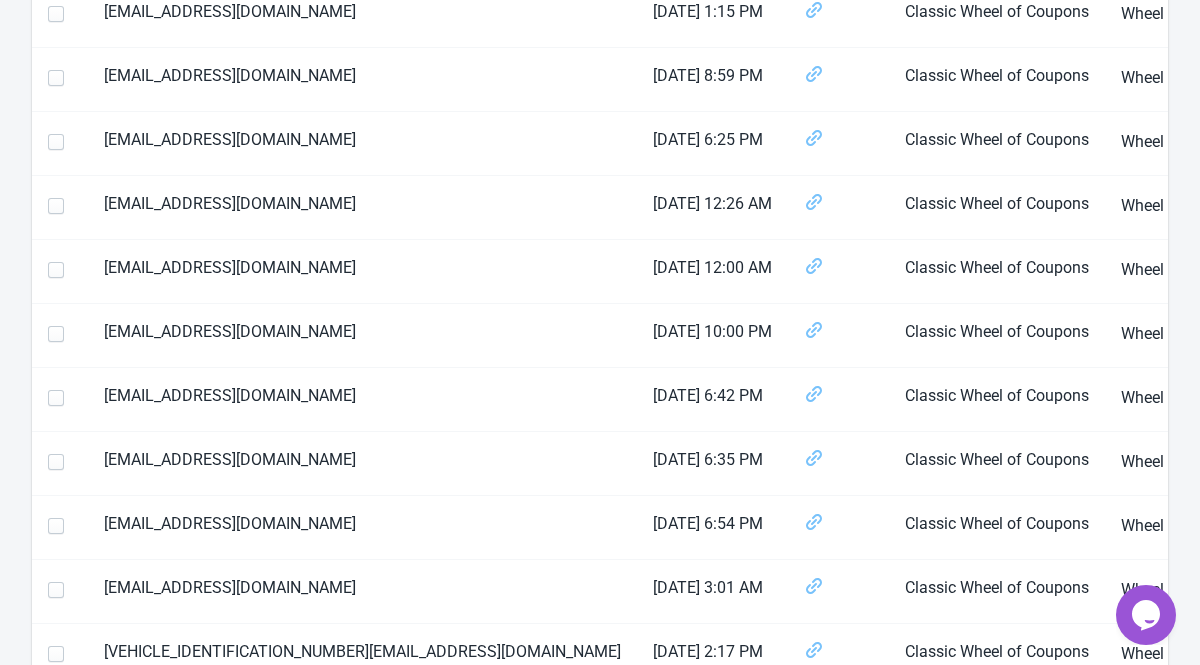 scroll, scrollTop: 0, scrollLeft: 0, axis: both 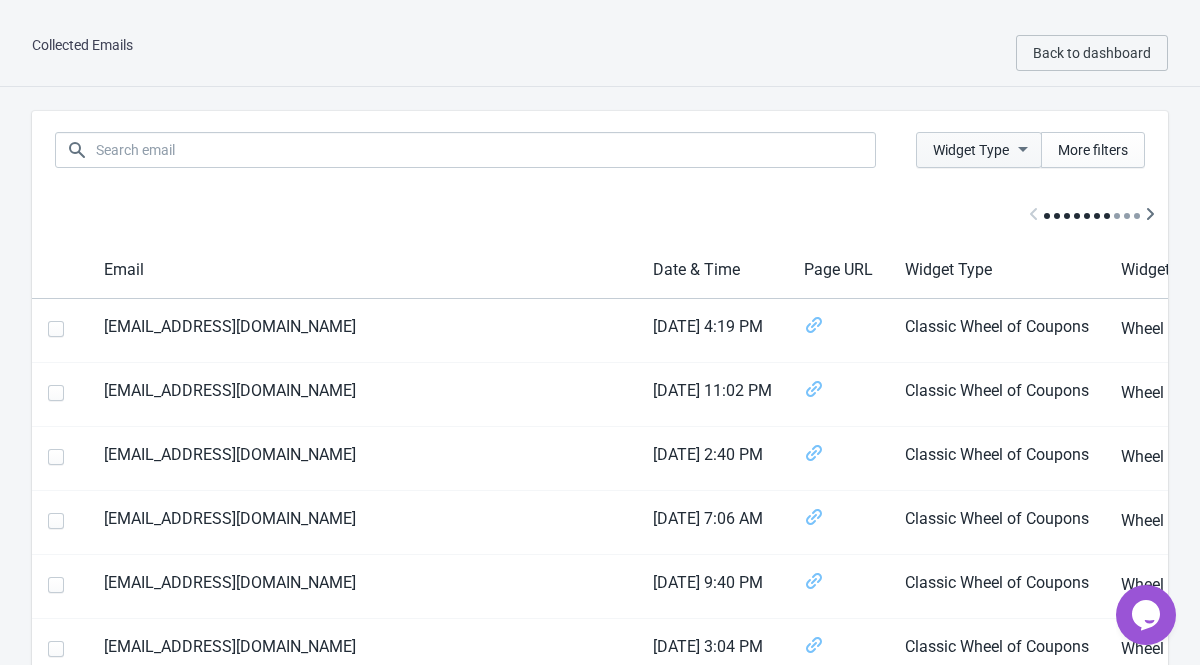 click on "Widget Type" at bounding box center [971, 150] 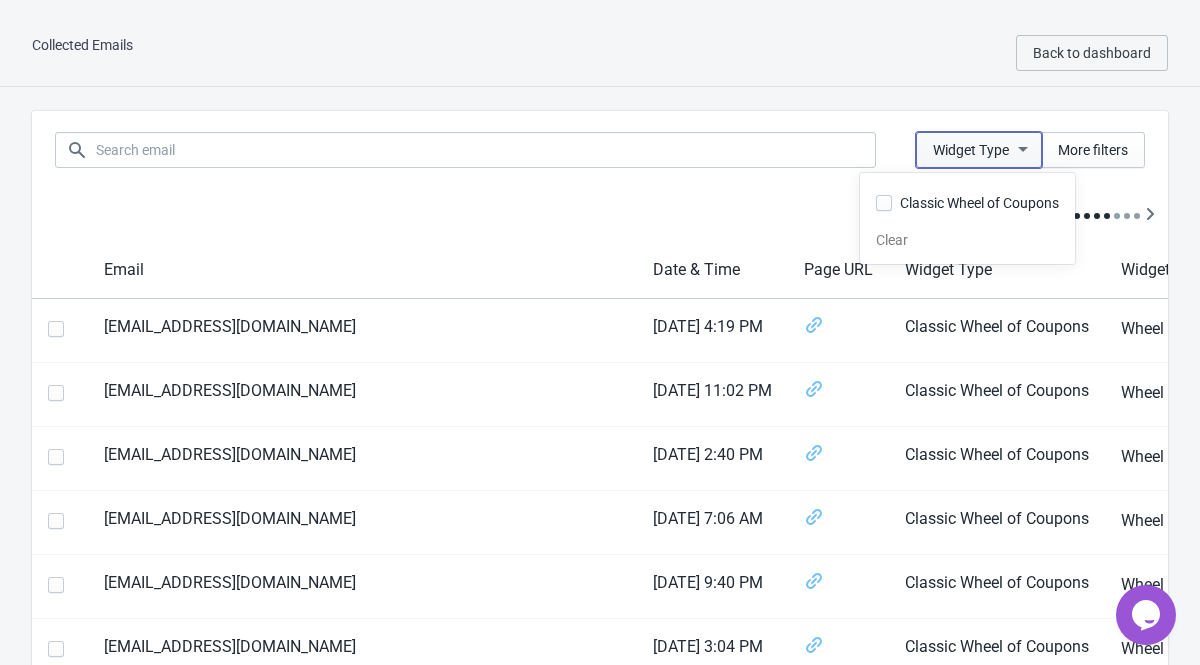 click on "Widget Type" at bounding box center [971, 150] 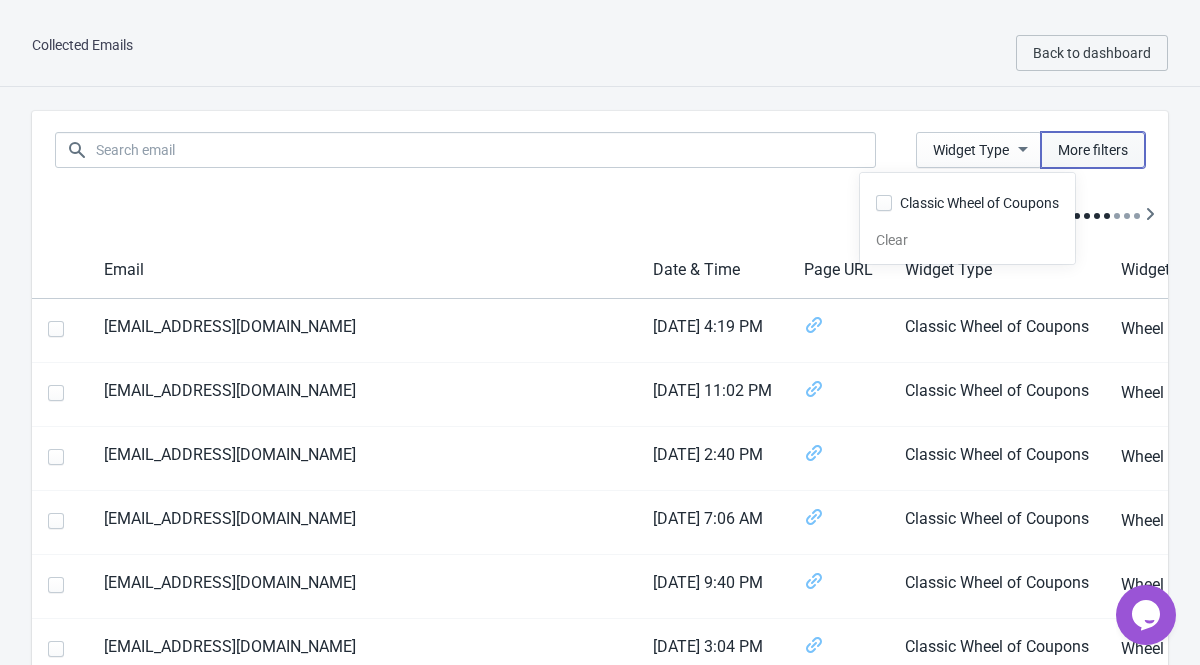 click on "More filters" at bounding box center (1093, 150) 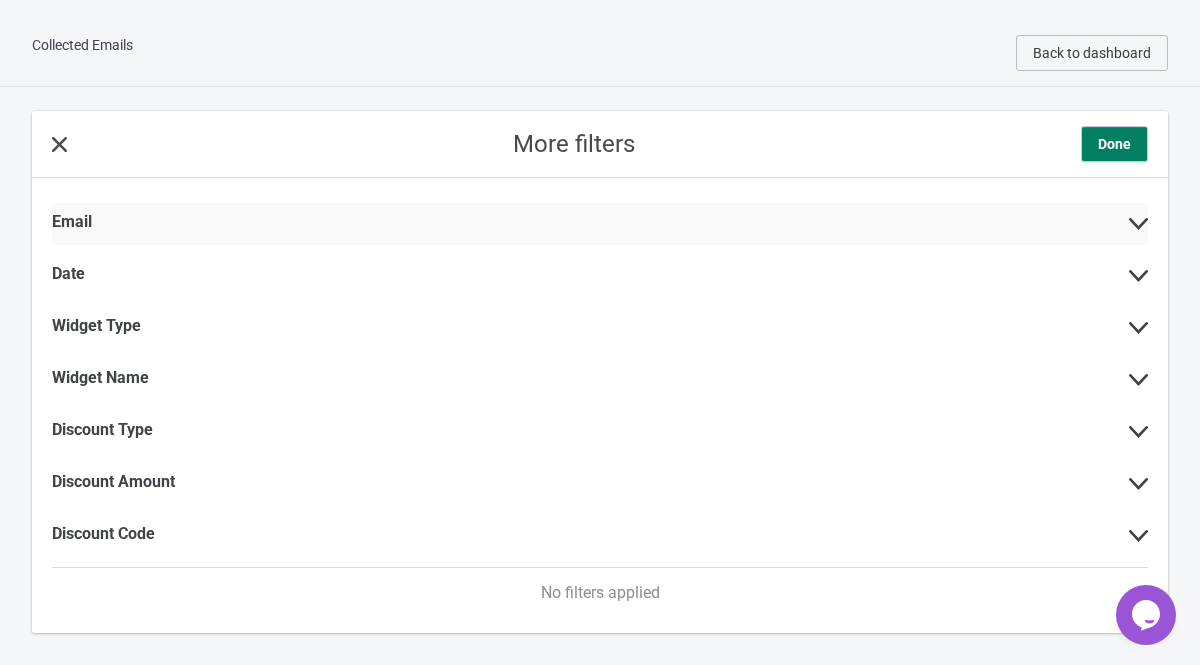 click 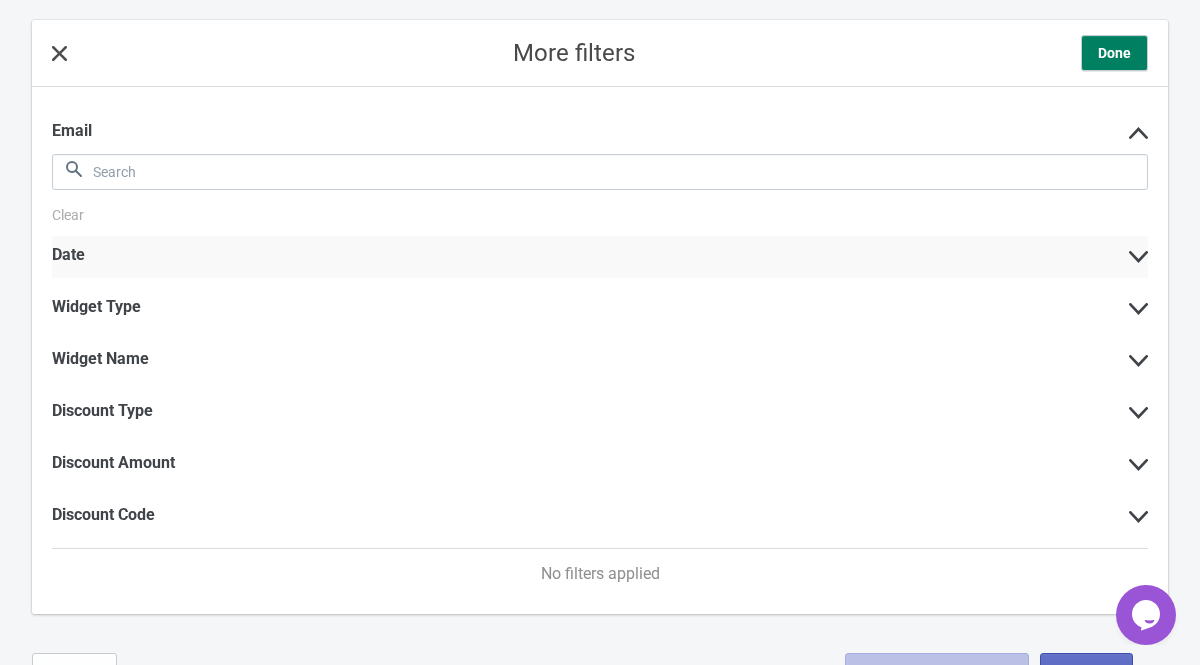 scroll, scrollTop: 130, scrollLeft: 0, axis: vertical 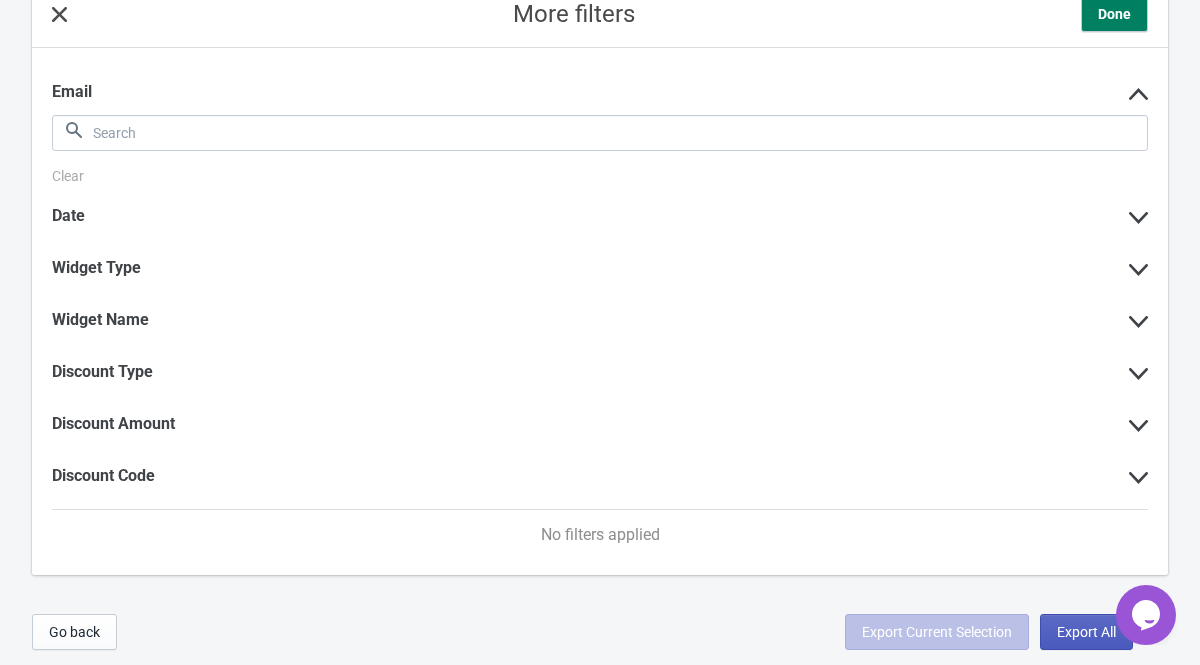 click on "Export All" at bounding box center [1086, 632] 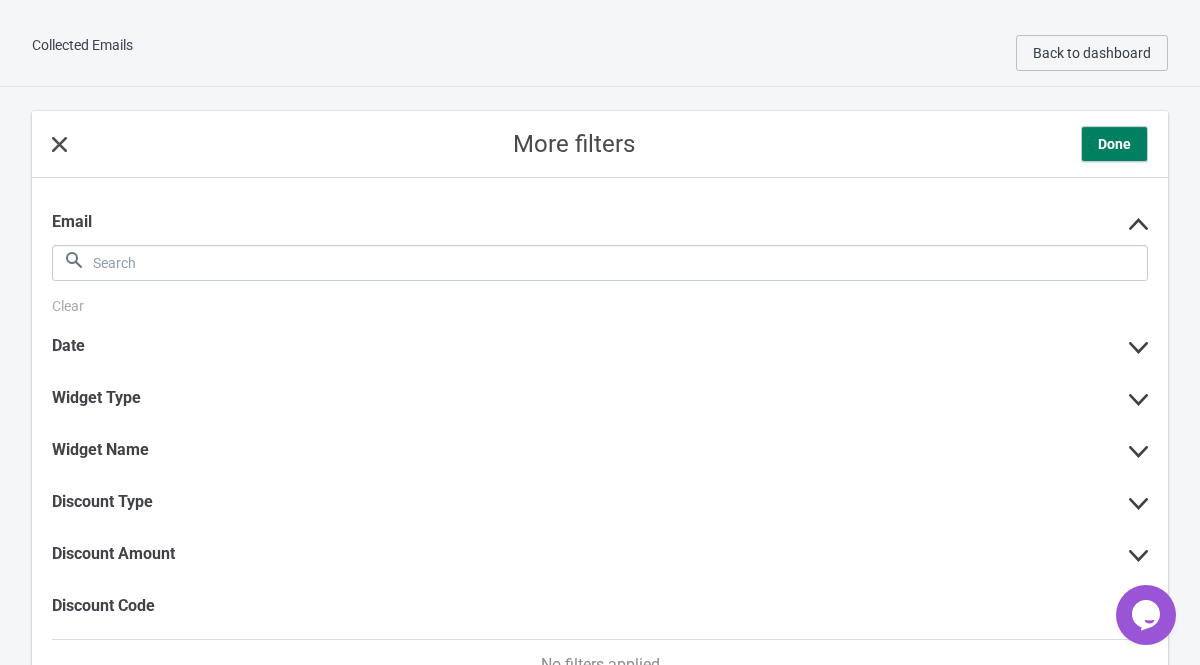 select on "2025" 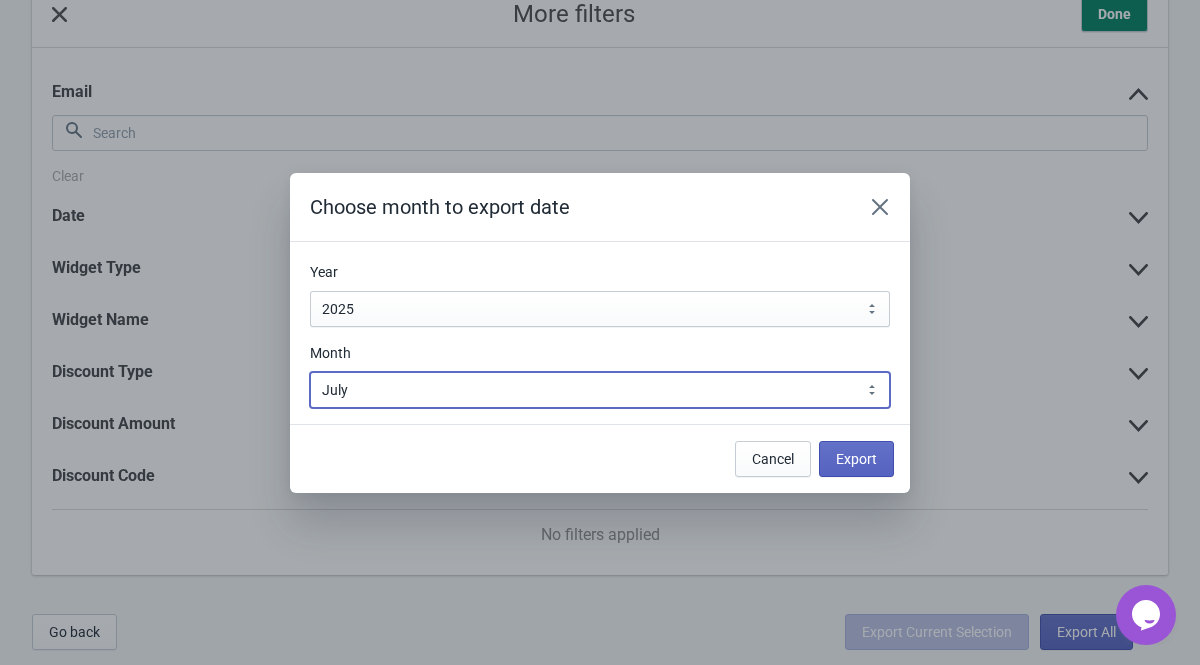 click on "January February March April May June July August September October November December" at bounding box center [600, 390] 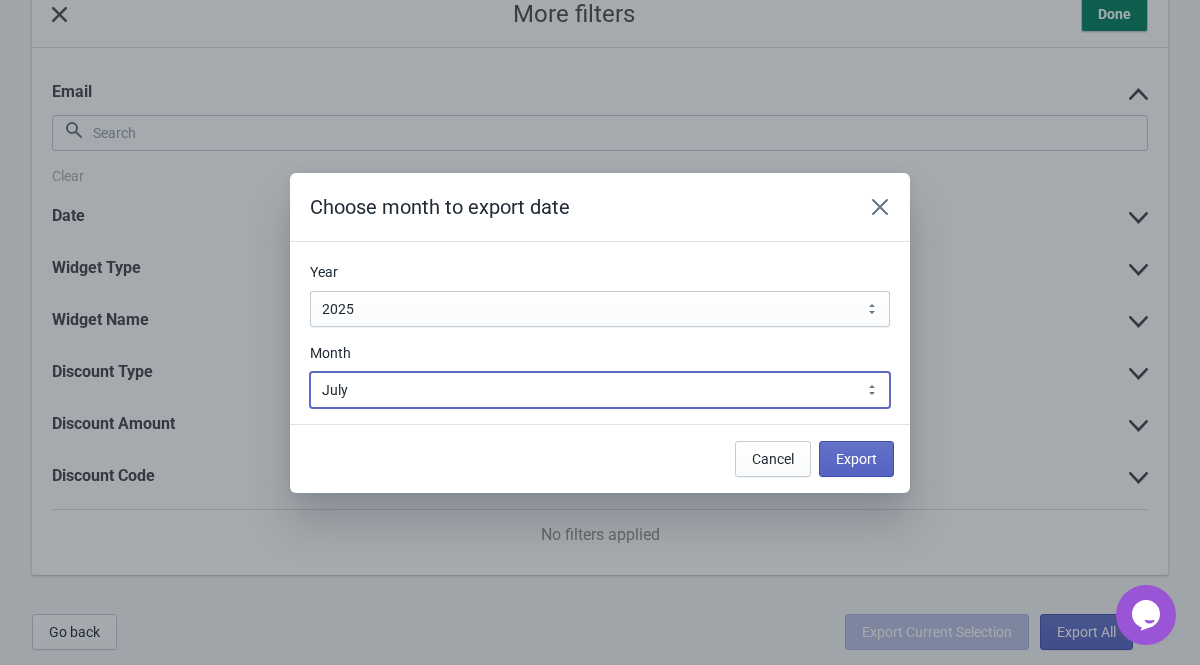 select on "6" 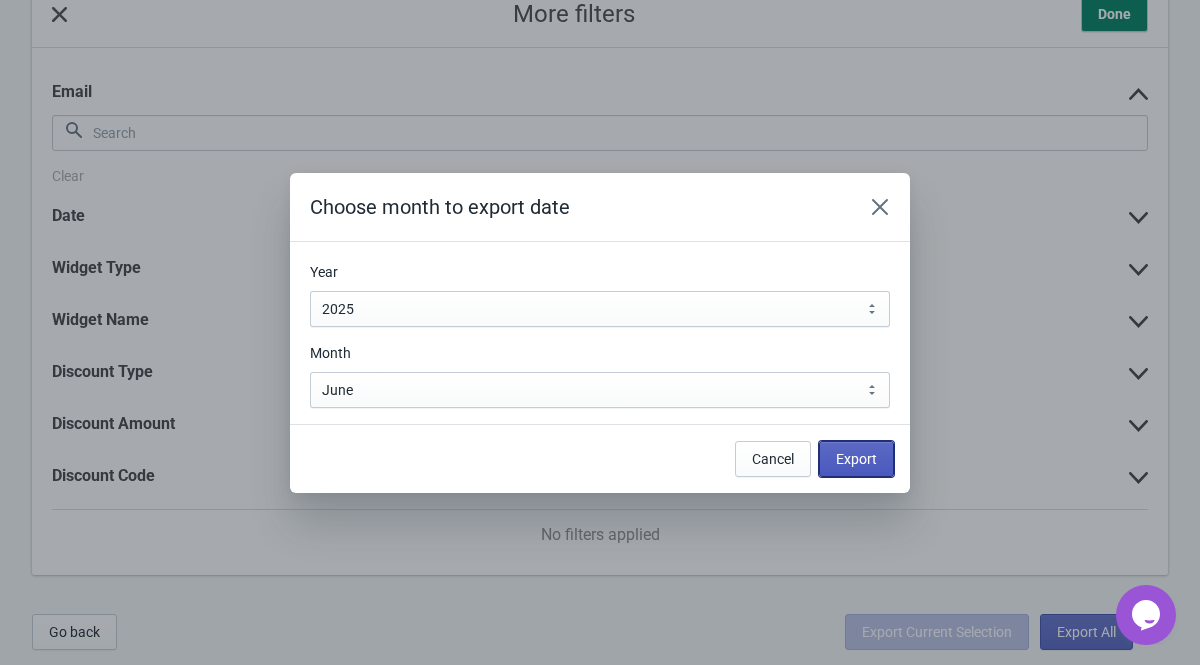 click on "Export" at bounding box center [856, 459] 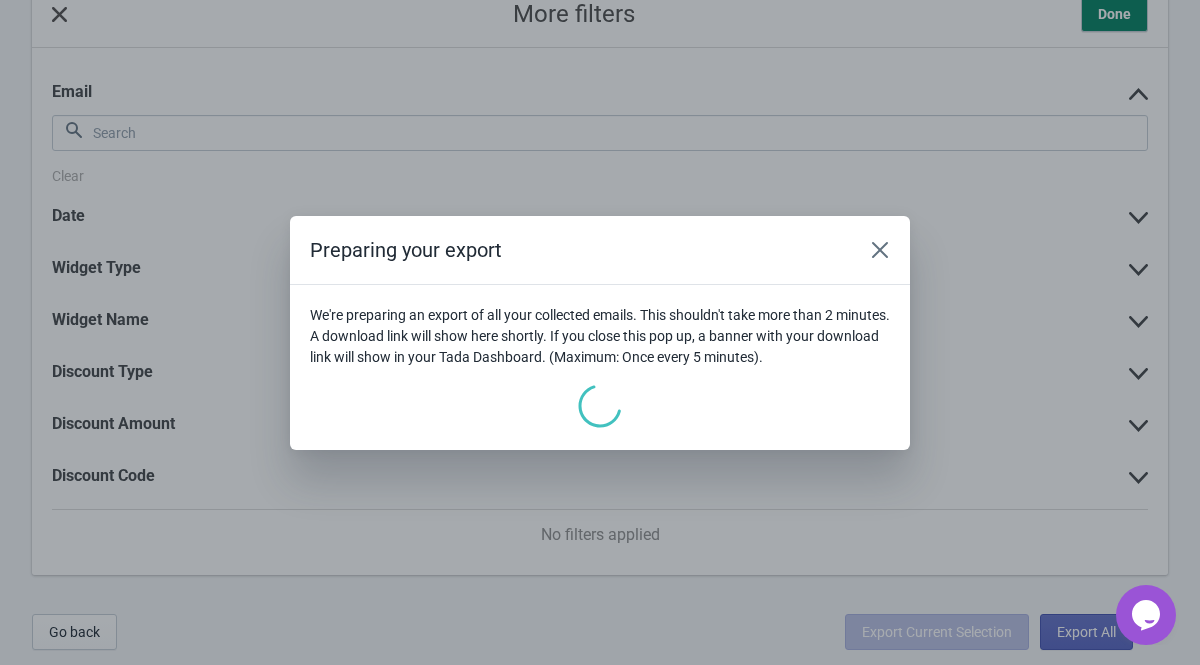 scroll, scrollTop: 0, scrollLeft: 0, axis: both 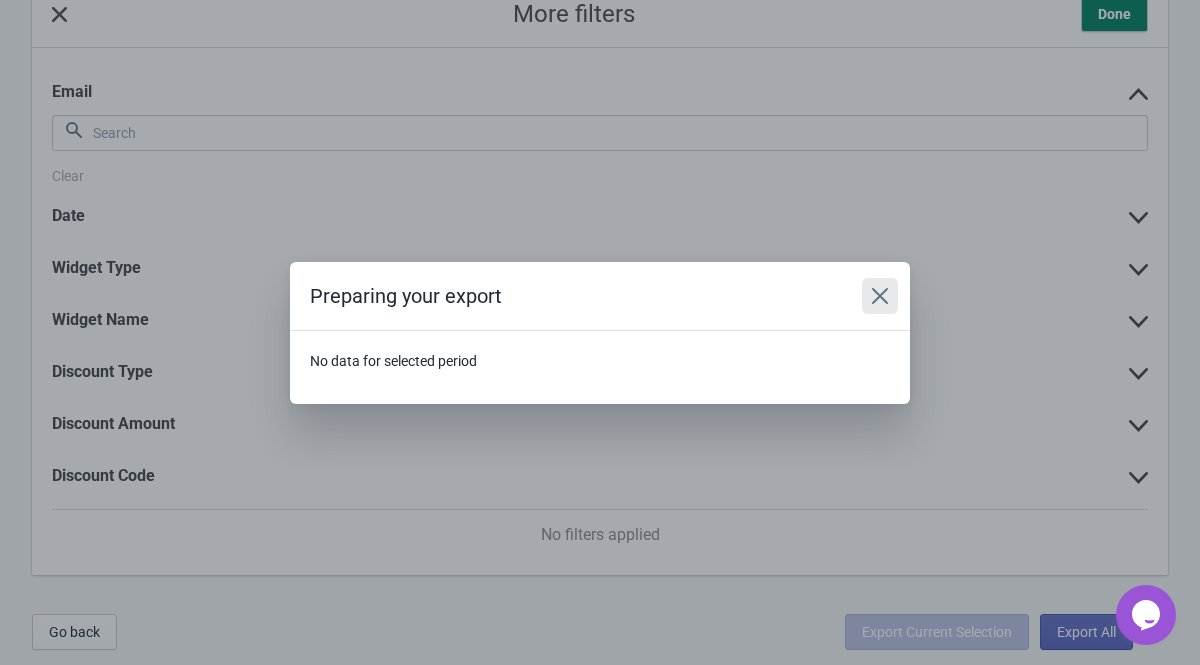 click 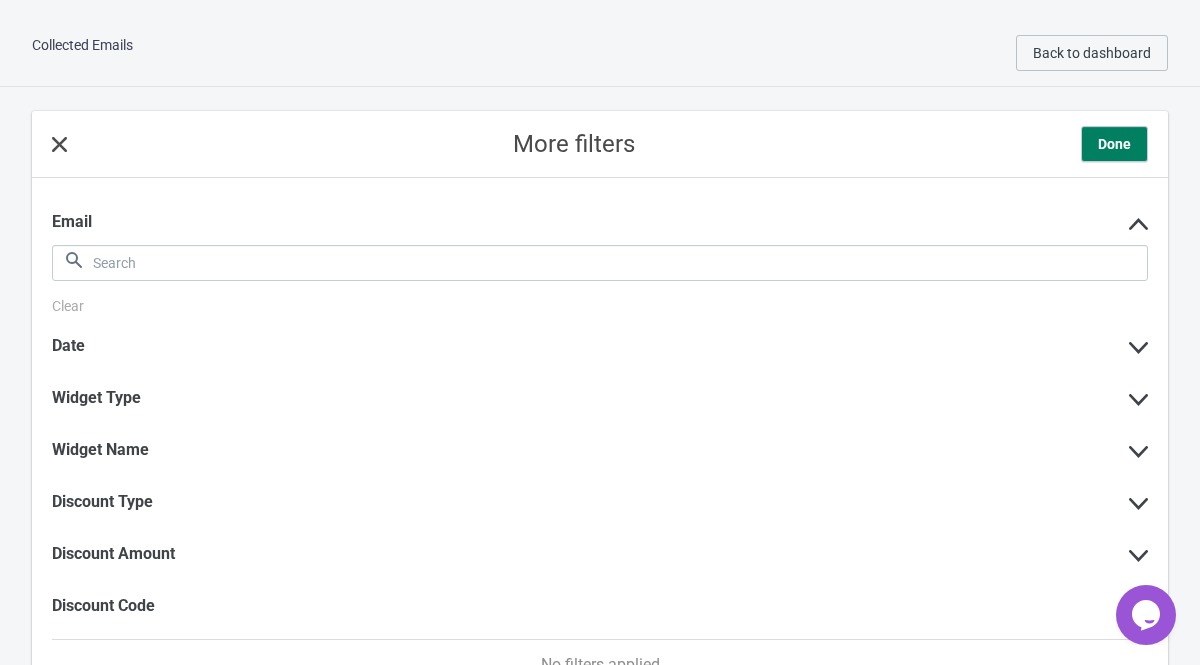 scroll, scrollTop: 130, scrollLeft: 0, axis: vertical 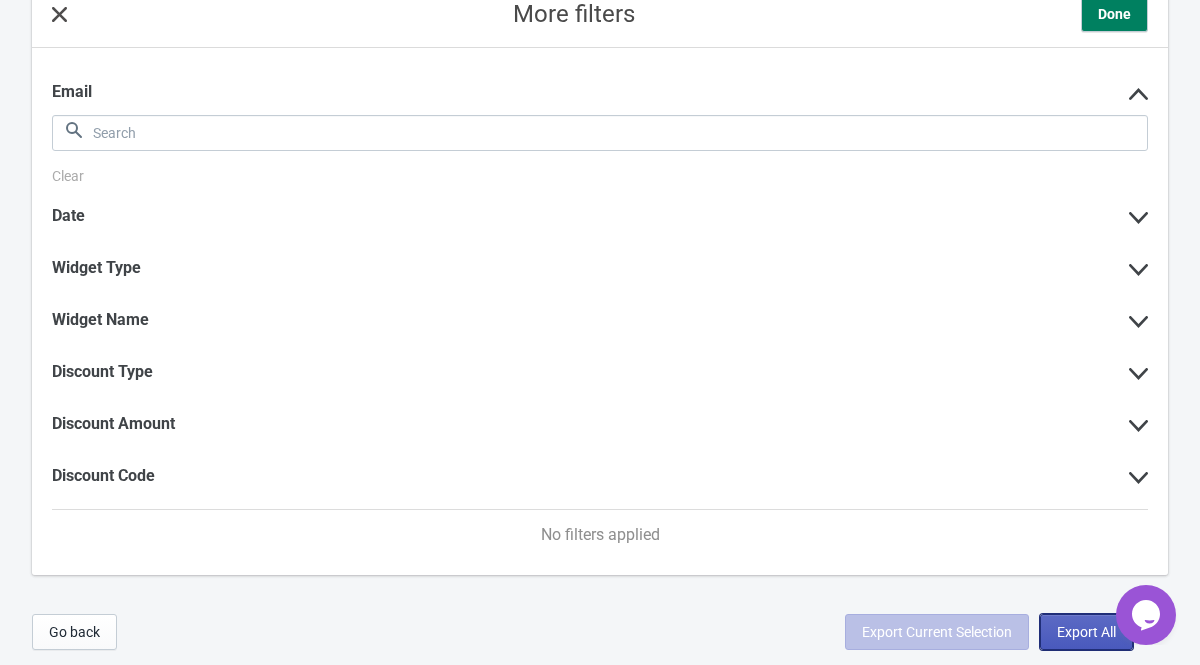 click on "Export All" at bounding box center (1086, 632) 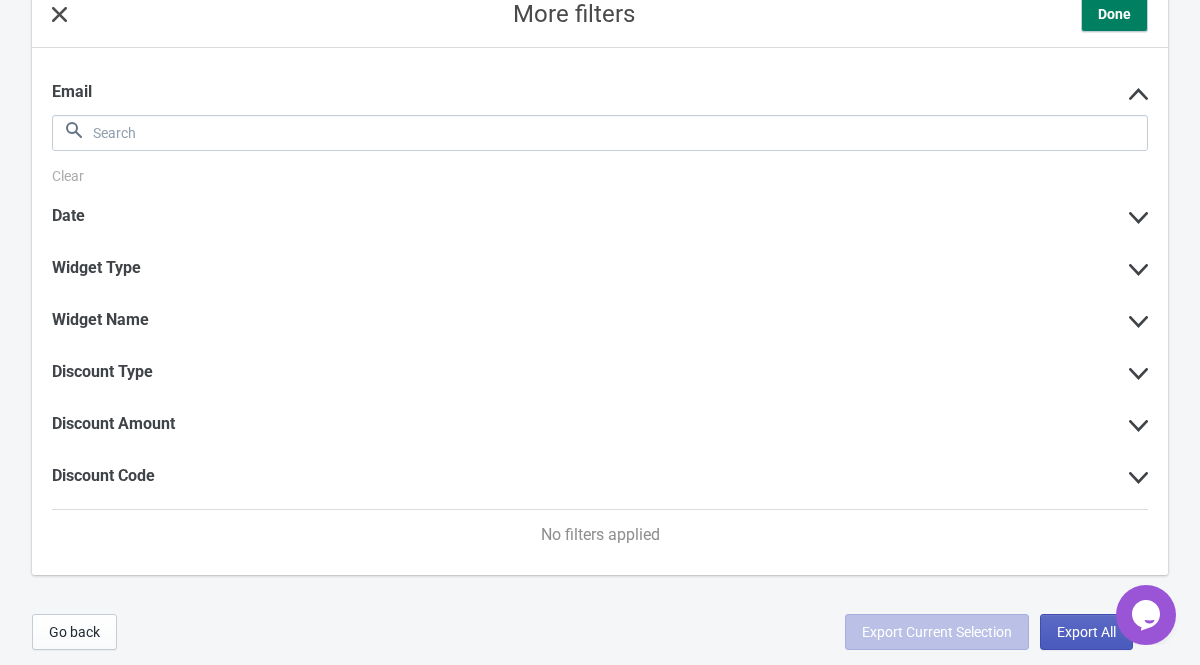 select on "2025" 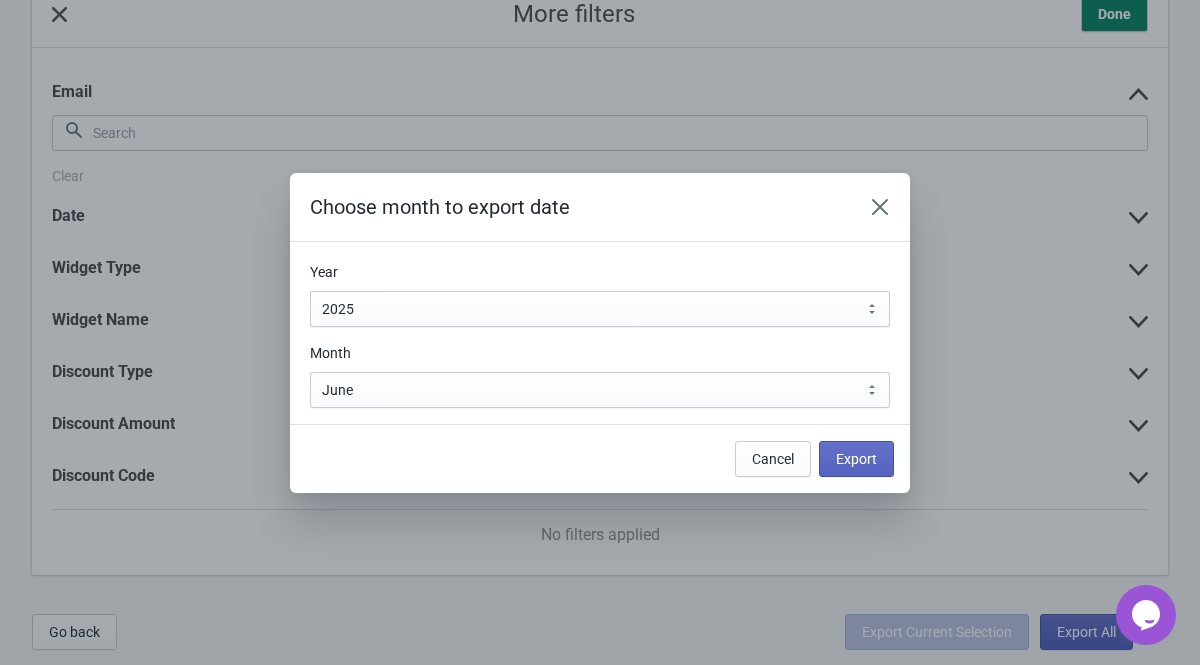 scroll, scrollTop: 0, scrollLeft: 0, axis: both 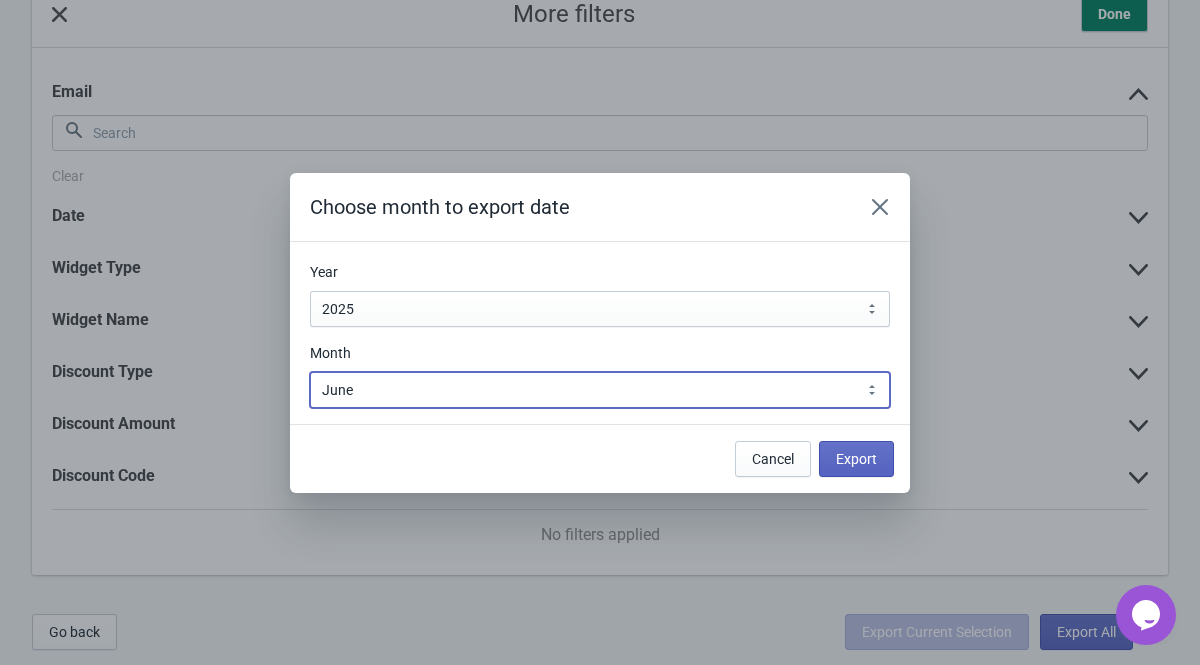 click on "January February March April May June July August September October November December" at bounding box center (600, 390) 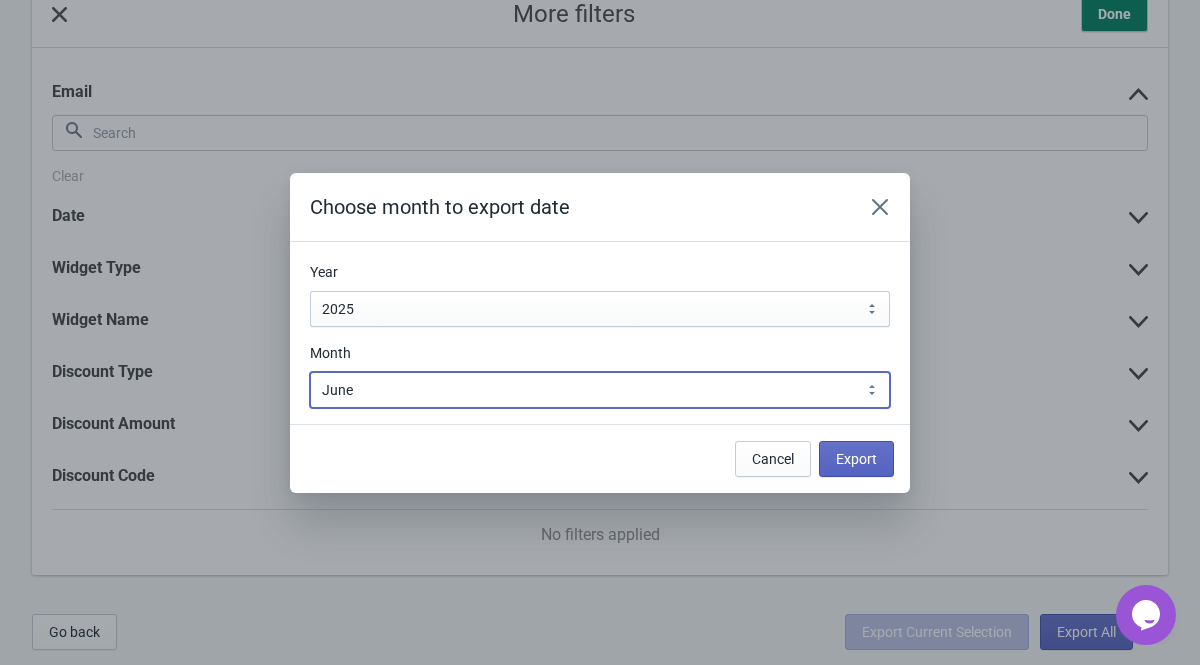 select on "5" 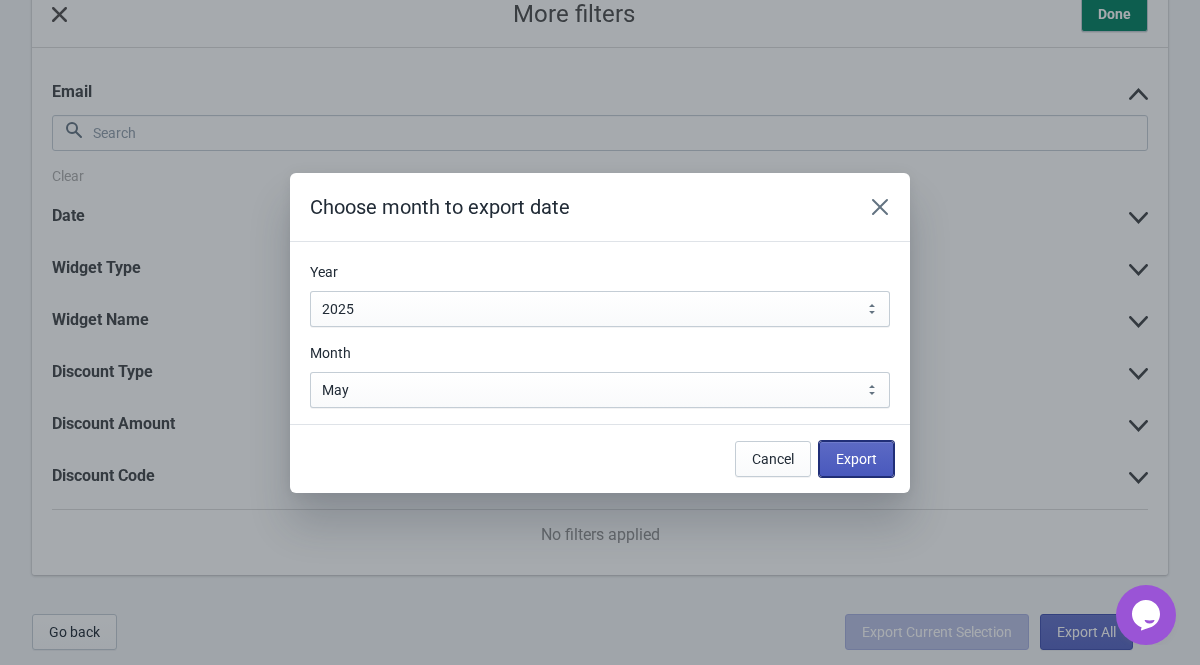 click on "Export" at bounding box center (856, 459) 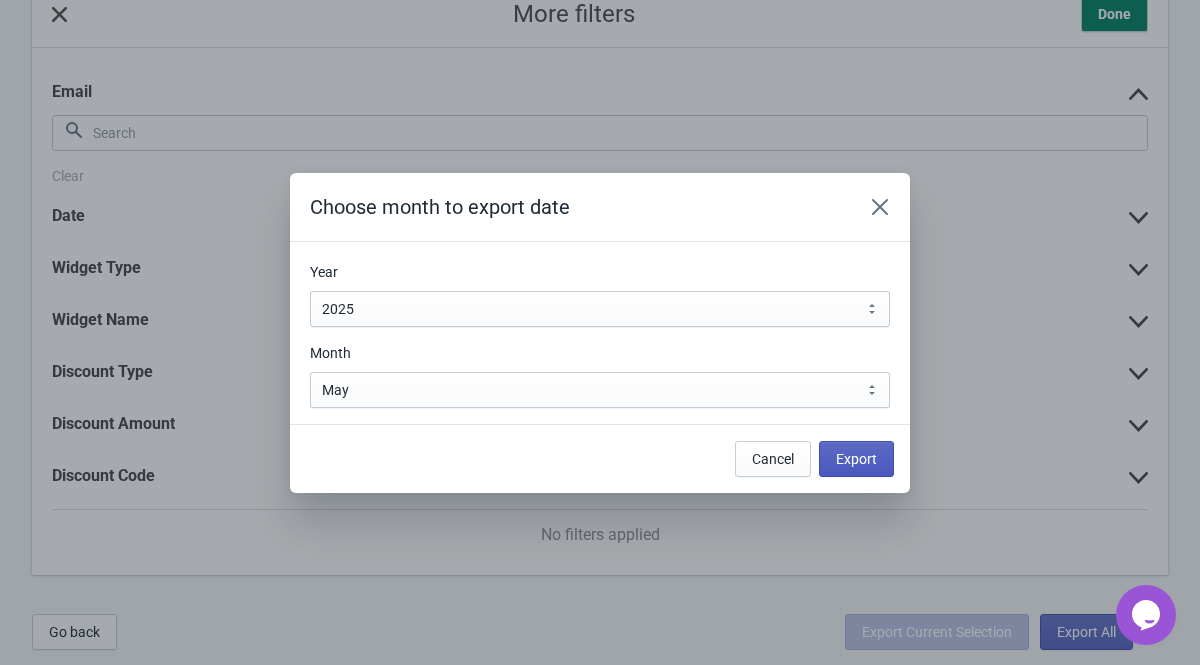 scroll, scrollTop: 130, scrollLeft: 0, axis: vertical 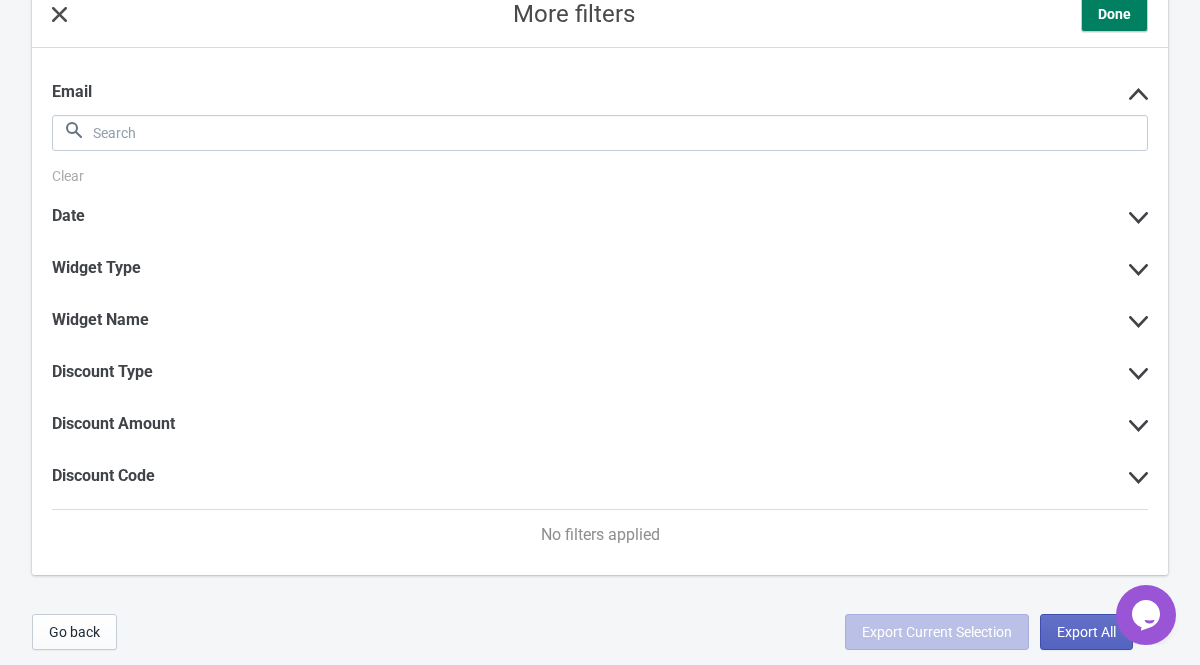 click 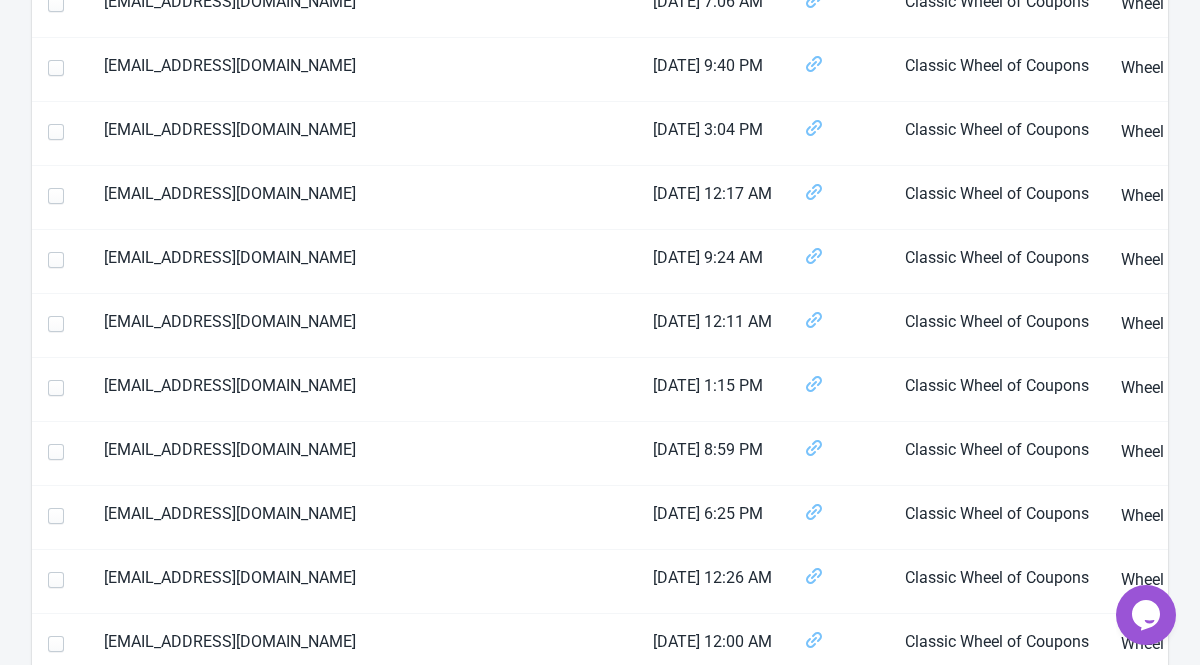 scroll, scrollTop: 0, scrollLeft: 0, axis: both 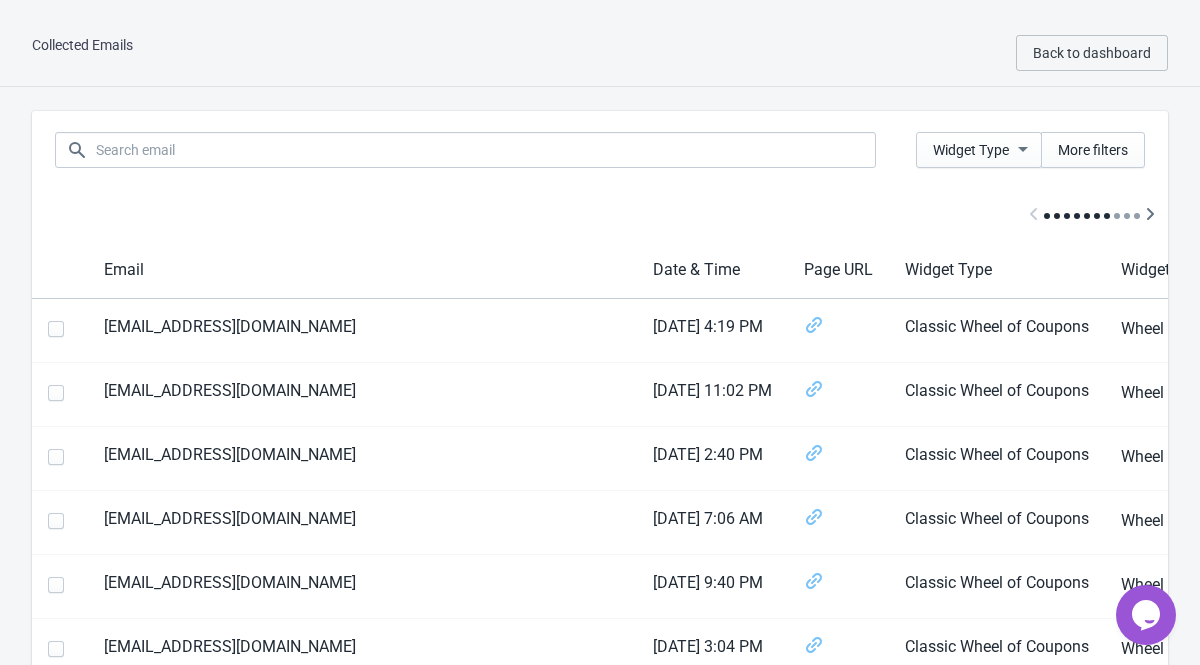 click on "Widget Type More filters Email Date & Time Page URL Widget Type Widget Name Discount Type Discount Amount Discount Code Email Validation Status [EMAIL_ADDRESS][DOMAIN_NAME] [DATE] 4:19 PM Classic Wheel of Coupons Wheel Coupon   % OFF 8 VEI1UEEVPXBV unchecked [EMAIL_ADDRESS][DOMAIN_NAME] [DATE] 11:02 PM Classic Wheel of Coupons Wheel Coupon   % OFF 12 Y4OZHFSQ9ZYN unchecked [EMAIL_ADDRESS][DOMAIN_NAME] [DATE] 2:40 PM Classic Wheel of Coupons Wheel Coupon   % OFF 10 XPM3N0JRHCHU unchecked [EMAIL_ADDRESS][DOMAIN_NAME] [DATE] 7:06 AM Classic Wheel of Coupons Wheel Coupon   % OFF 8 SAWKYJDIATQ3 unchecked [EMAIL_ADDRESS][DOMAIN_NAME] [DATE] 9:40 PM Classic Wheel of Coupons Wheel Coupon   % OFF 8 5H71QOPEMMMR unchecked [EMAIL_ADDRESS][DOMAIN_NAME] [DATE] 3:04 PM Classic Wheel of Coupons Wheel Coupon   % OFF 15 BR3DAAH9CGW5 unchecked [EMAIL_ADDRESS][DOMAIN_NAME] [DATE] 12:17 AM Classic Wheel of Coupons Wheel Coupon   % OFF 8 HEJJXRDGTLFK unchecked [EMAIL_ADDRESS][DOMAIN_NAME] [DATE] 9:24 AM Classic Wheel of Coupons Wheel Coupon   % OFF 12" at bounding box center (600, 1865) 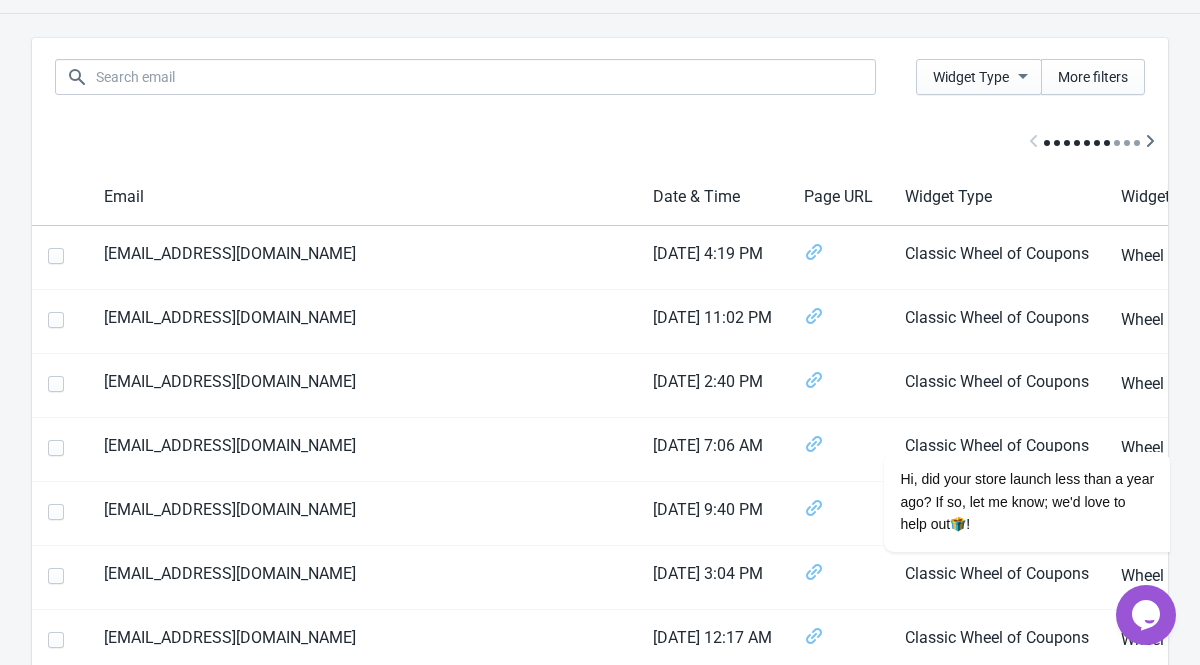 scroll, scrollTop: 132, scrollLeft: 0, axis: vertical 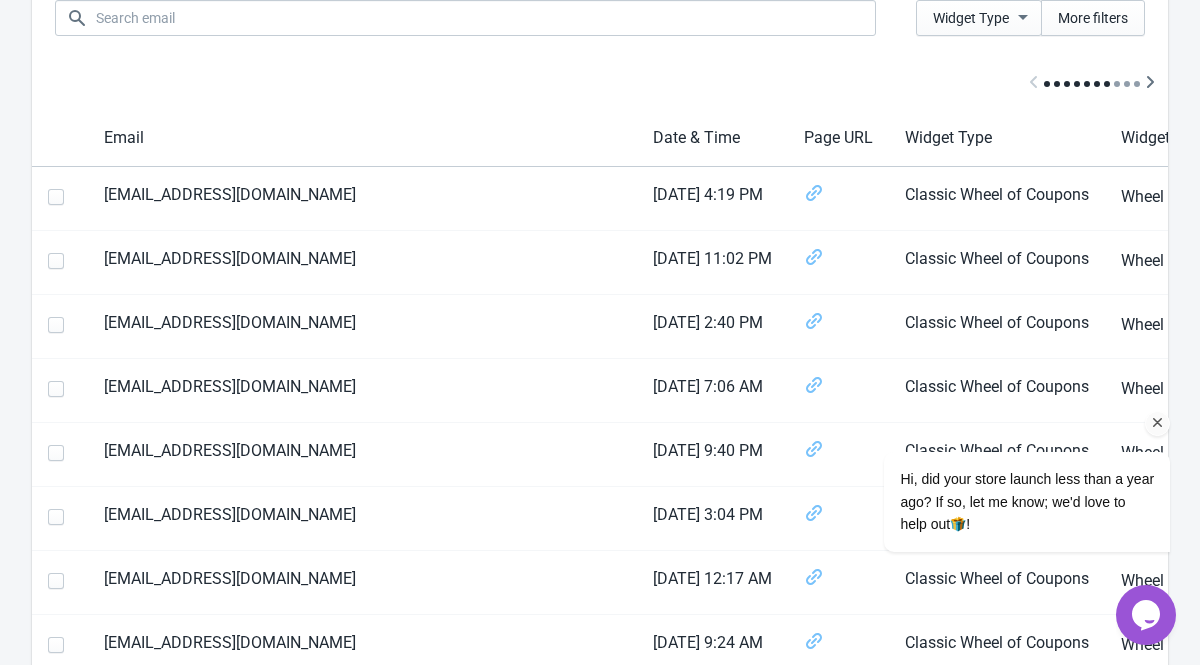 click at bounding box center (1158, 423) 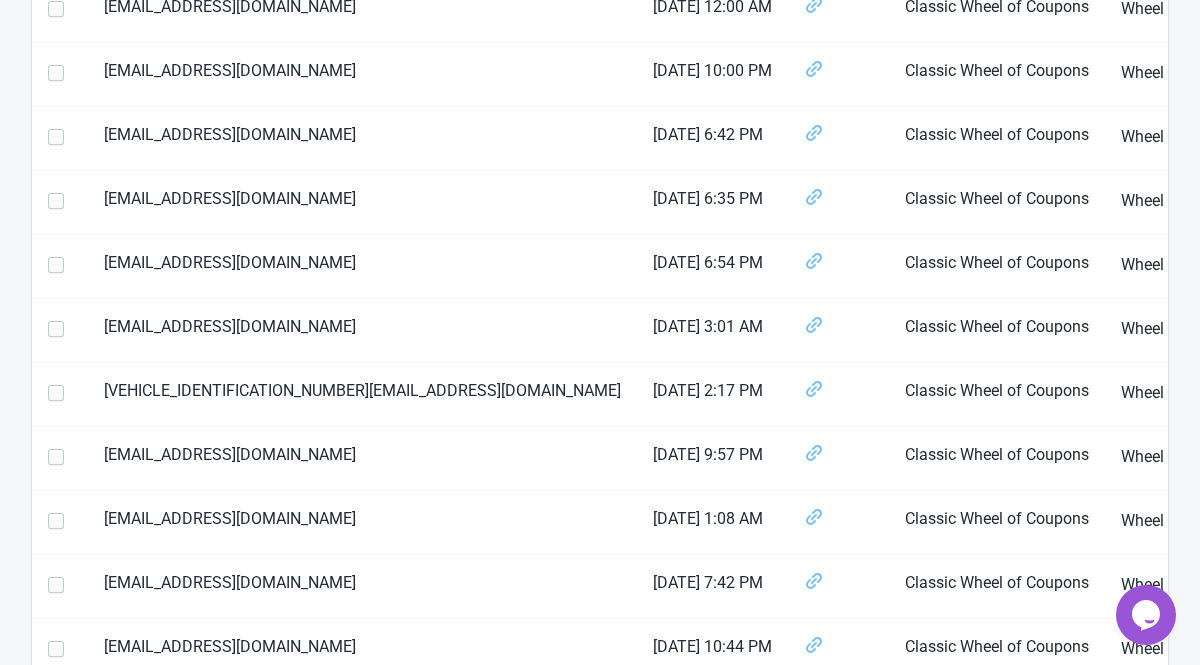 scroll, scrollTop: 0, scrollLeft: 0, axis: both 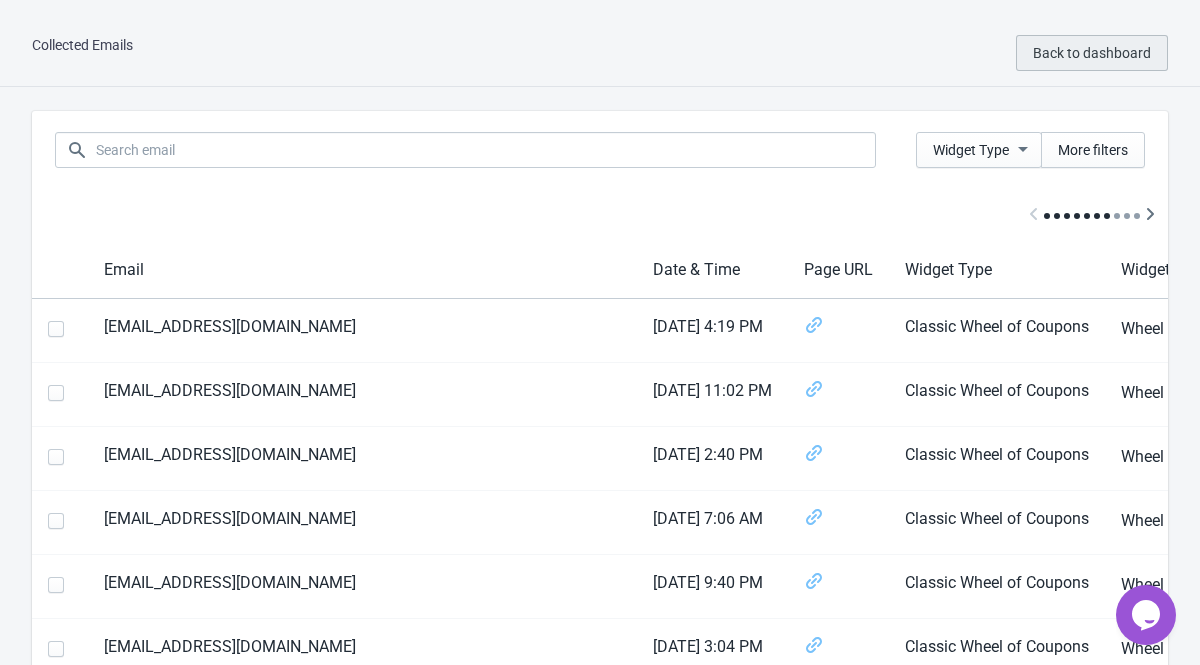 click on "Back to dashboard" at bounding box center (1092, 53) 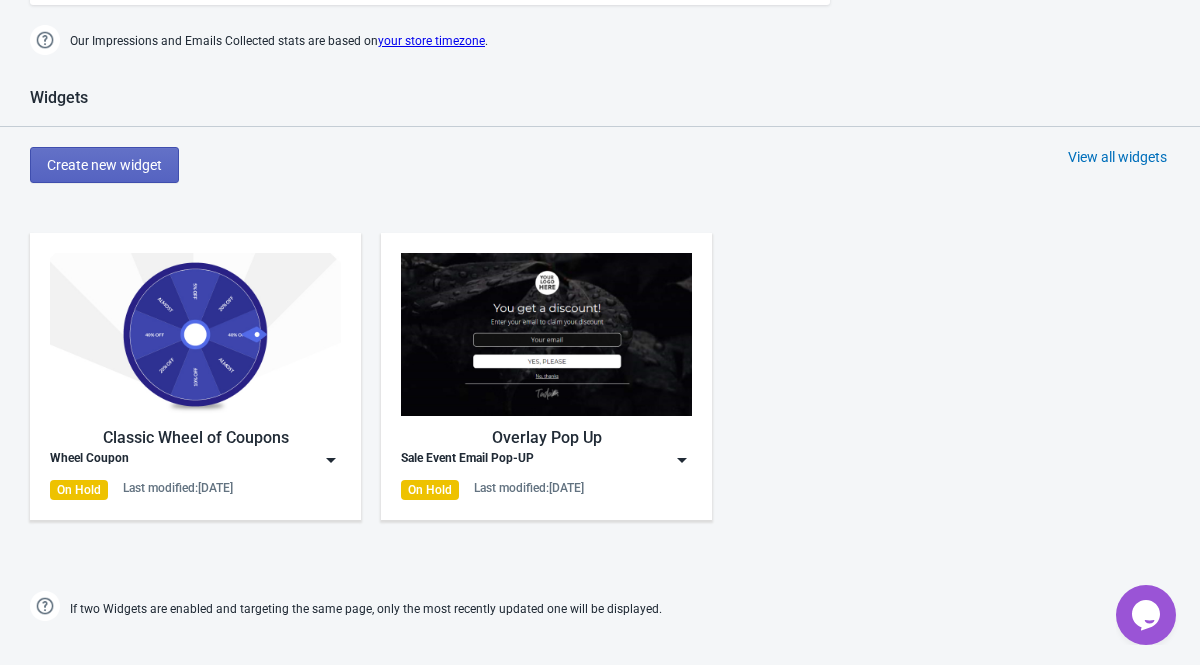 scroll, scrollTop: 1762, scrollLeft: 0, axis: vertical 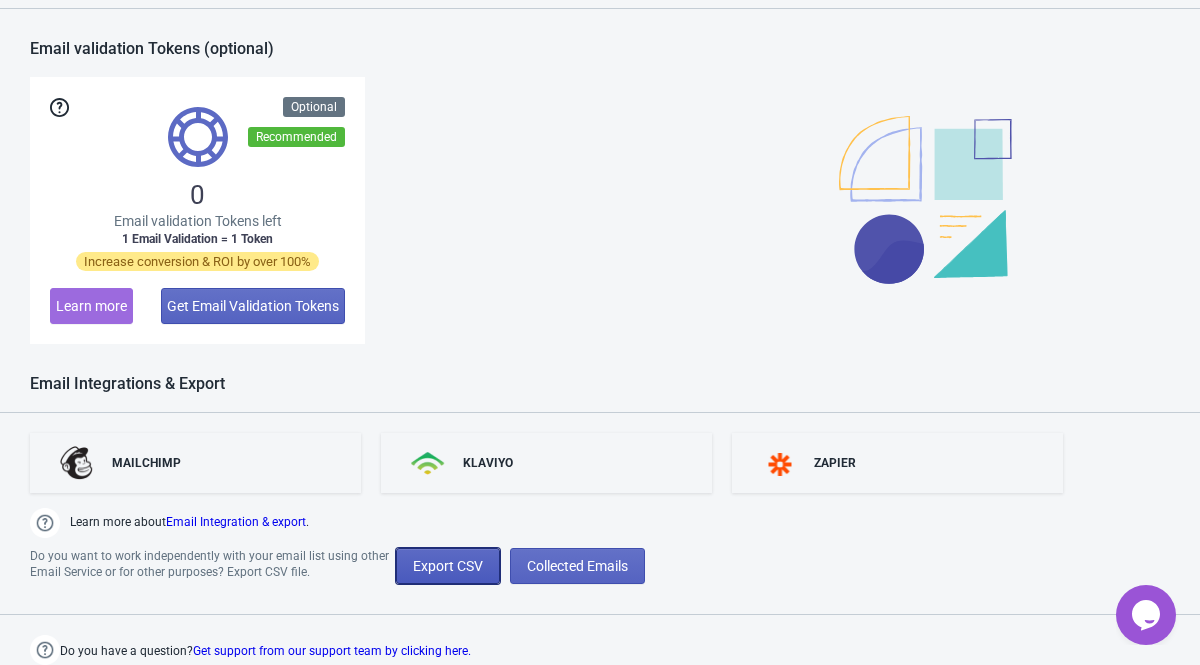 click on "Export CSV" at bounding box center [448, 566] 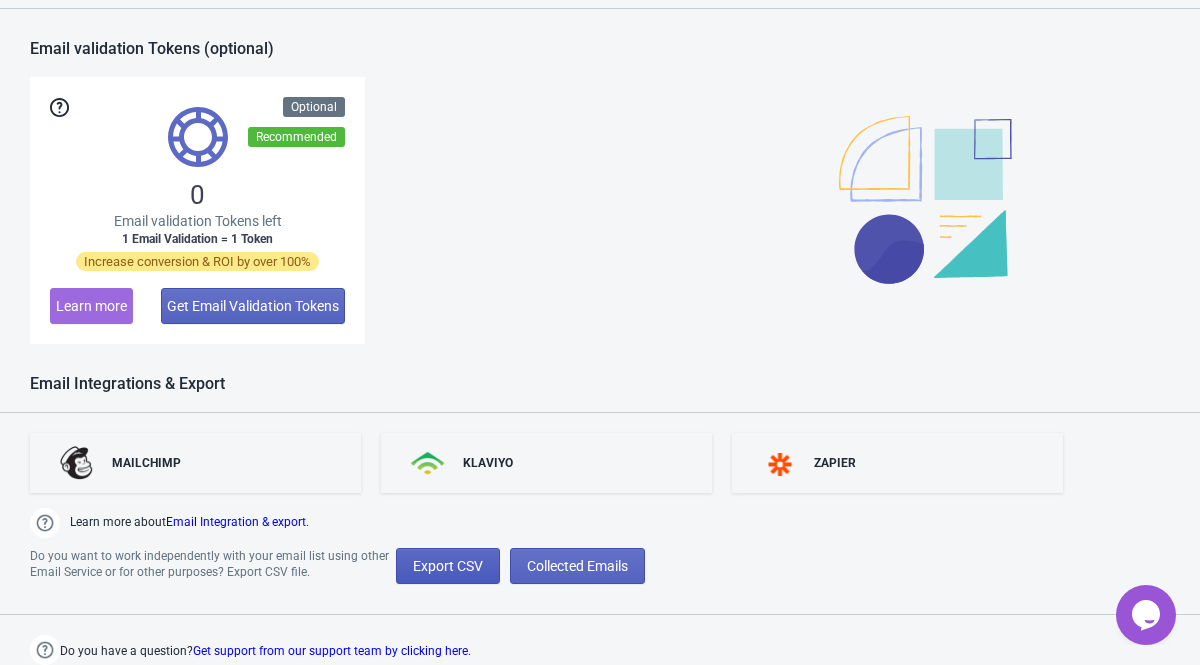 scroll, scrollTop: 1762, scrollLeft: 0, axis: vertical 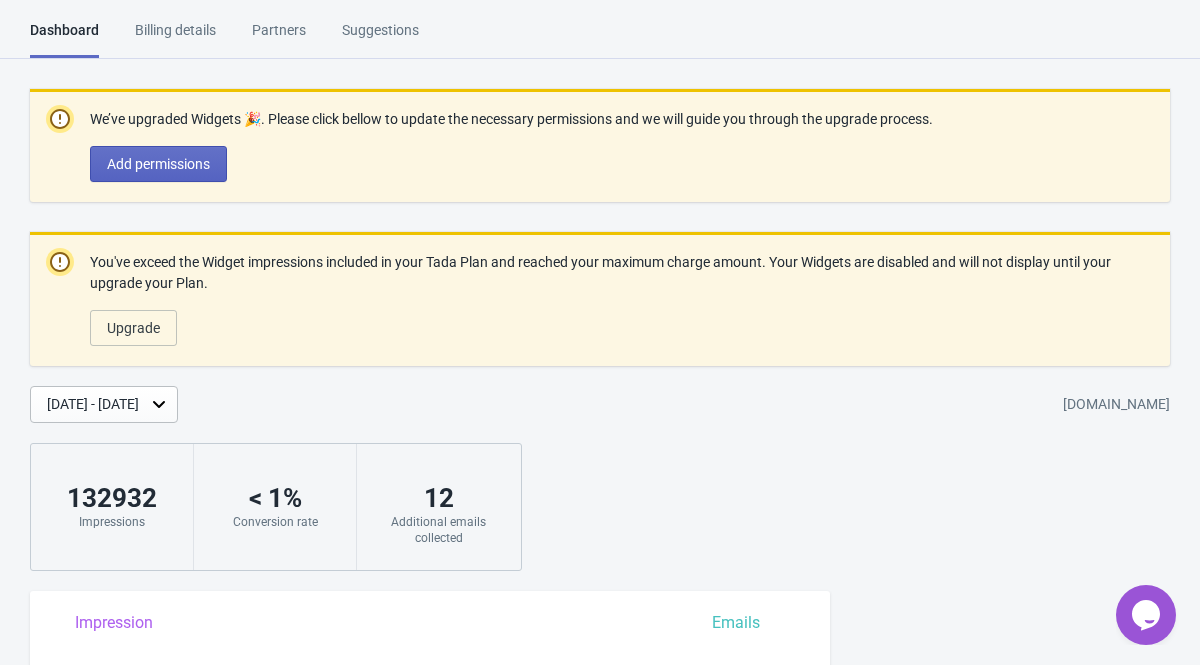 select on "2025" 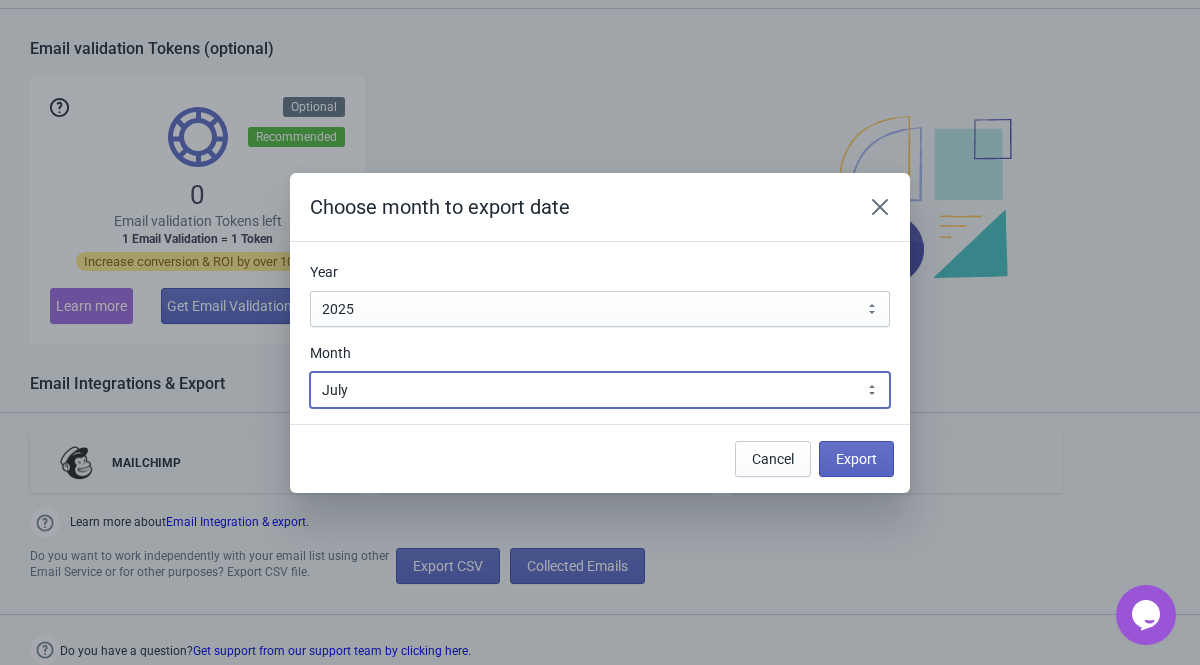 click on "January February March April May June July August September October November December" at bounding box center [600, 390] 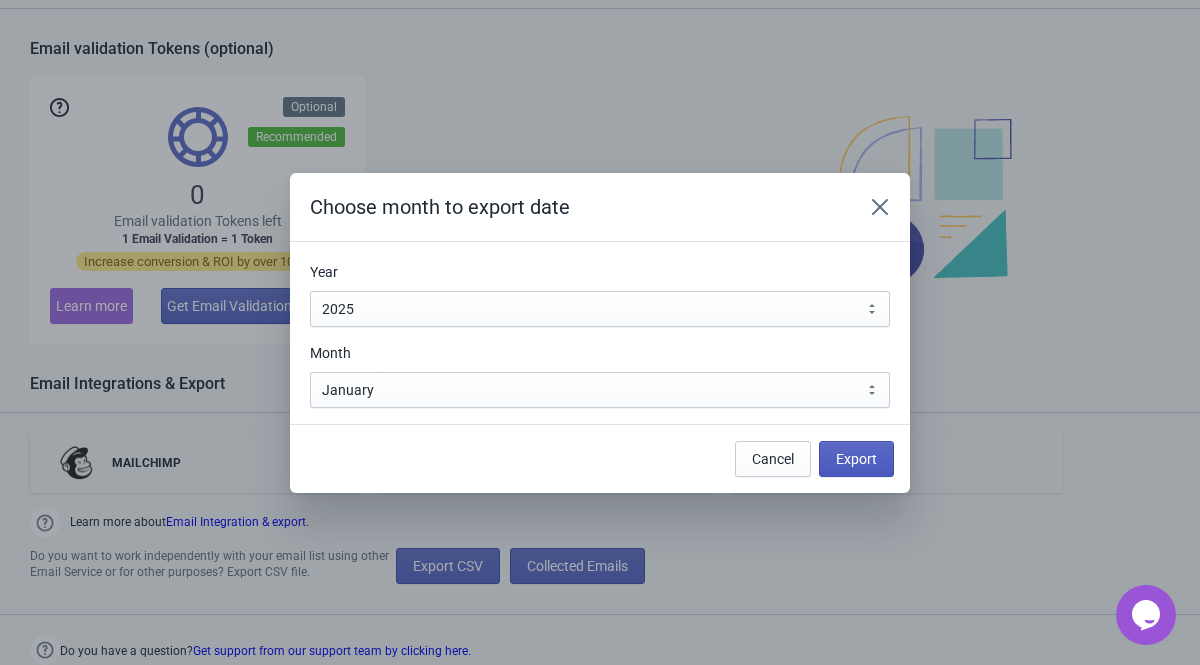 click on "Export" at bounding box center (856, 459) 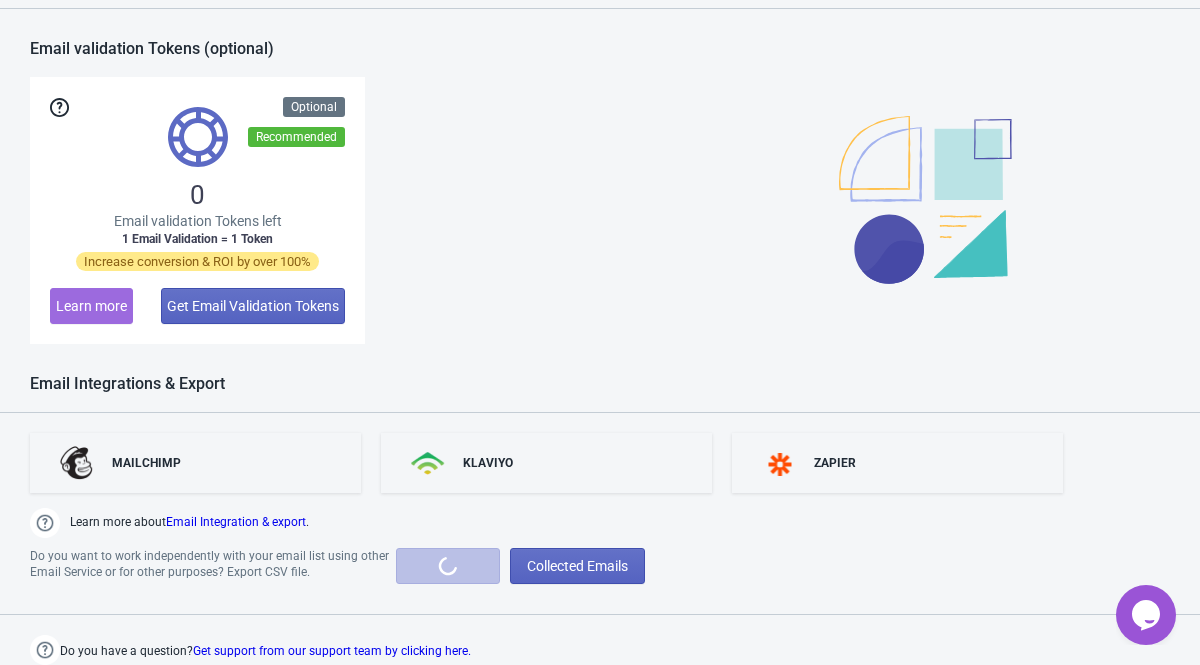 scroll, scrollTop: 0, scrollLeft: 0, axis: both 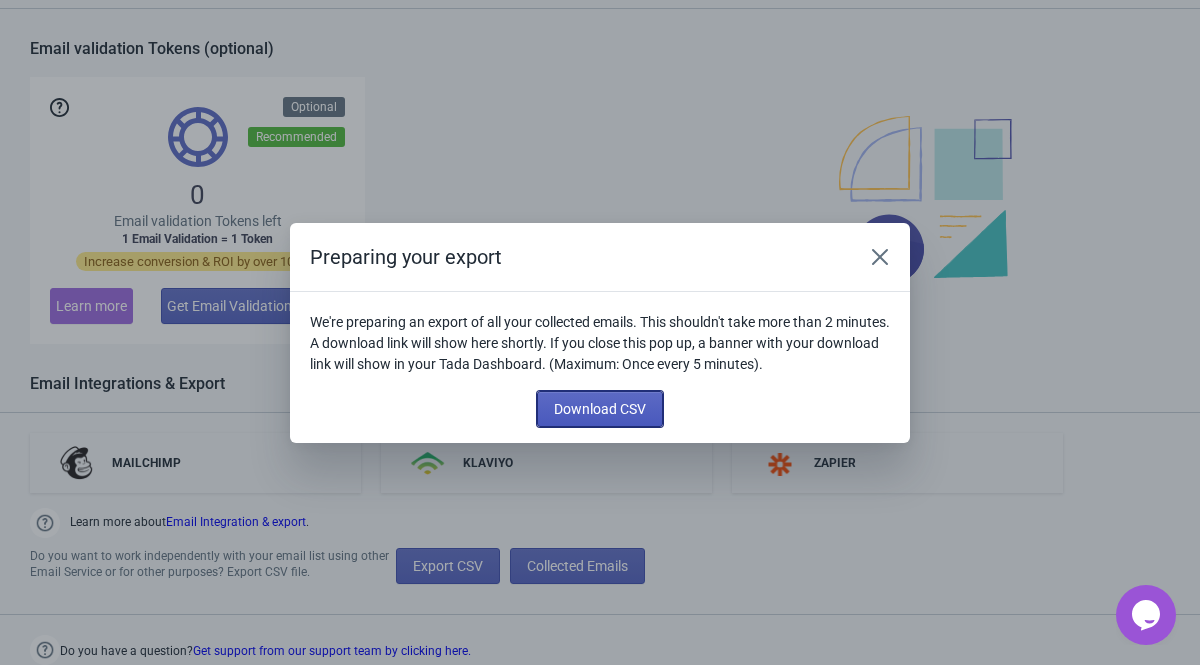 click on "Download CSV" at bounding box center [600, 409] 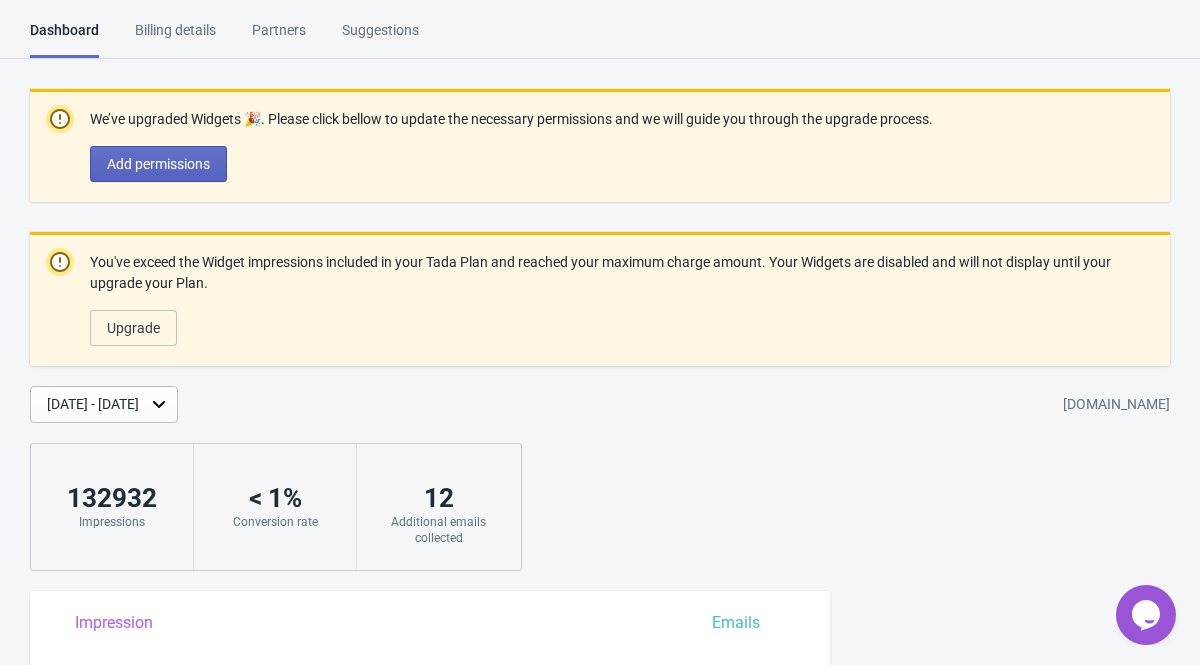 scroll, scrollTop: 1762, scrollLeft: 0, axis: vertical 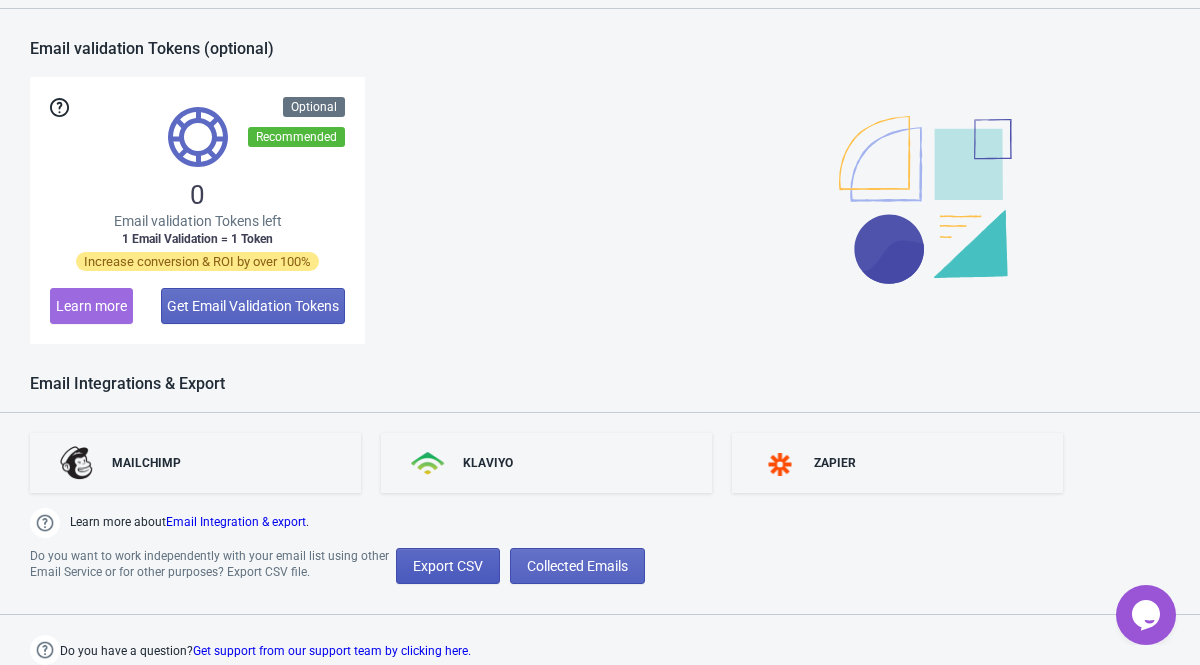 click on "Export CSV" at bounding box center (448, 566) 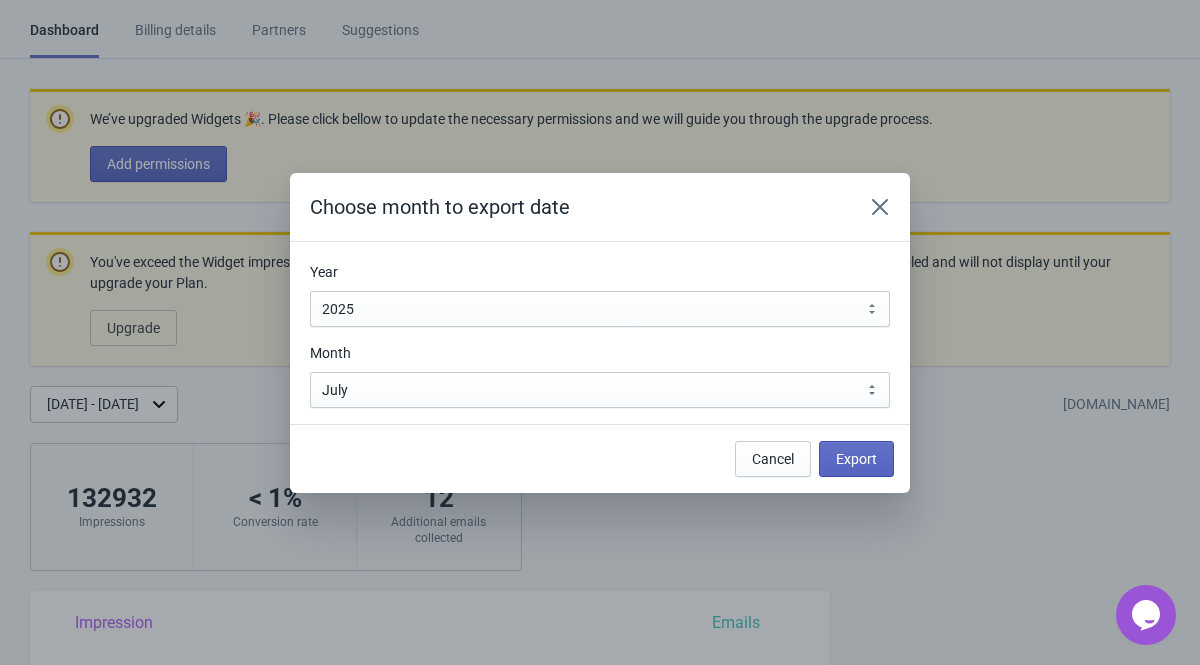 scroll, scrollTop: 1762, scrollLeft: 0, axis: vertical 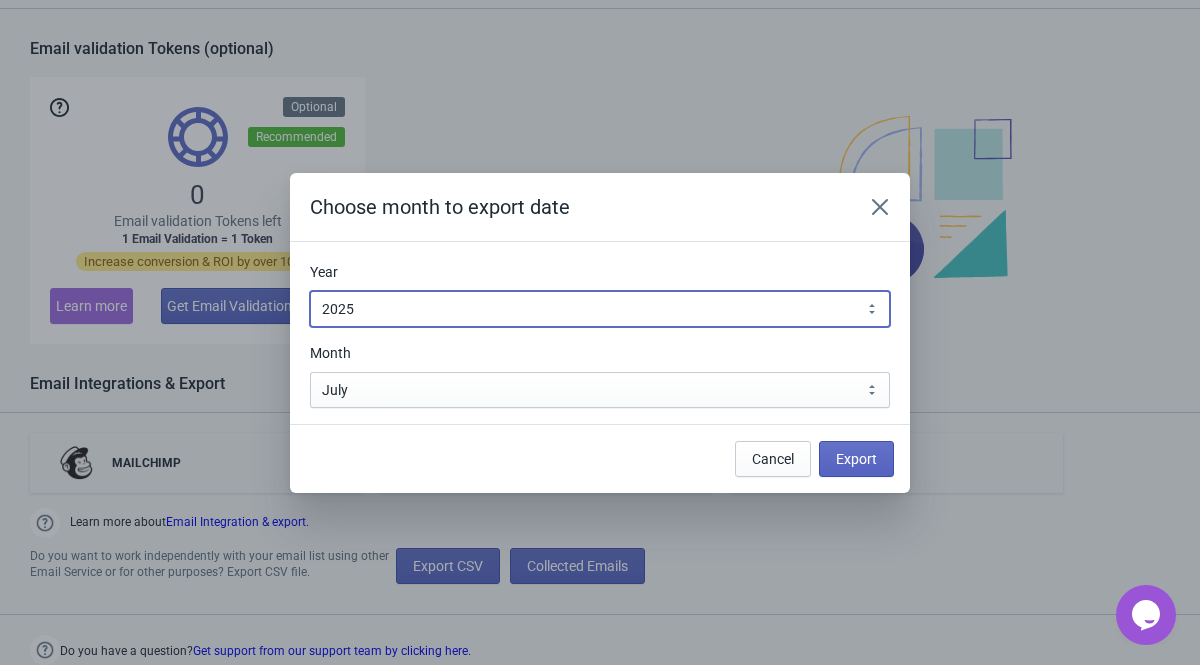 click on "2010 2011 2012 2013 2014 2015 2016 2017 2018 2019 2020 2021 2022 2023 2024 2025 2026 2027 2028 2029 2030" at bounding box center (600, 309) 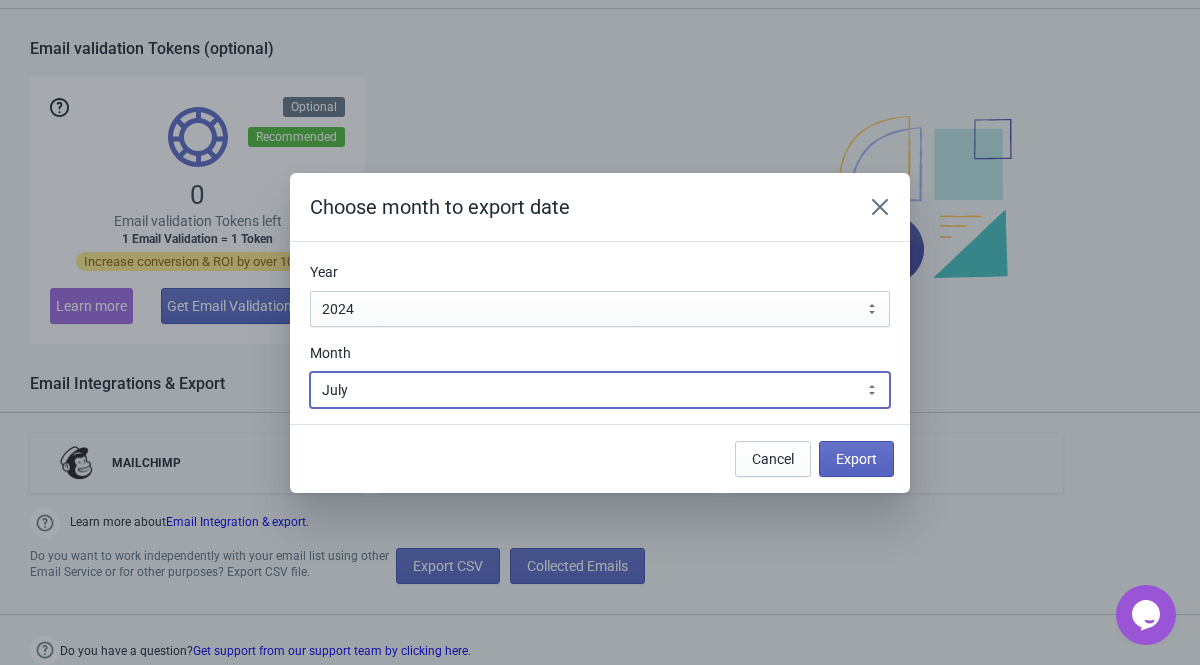 click on "January February March April May June July August September October November December" at bounding box center [600, 390] 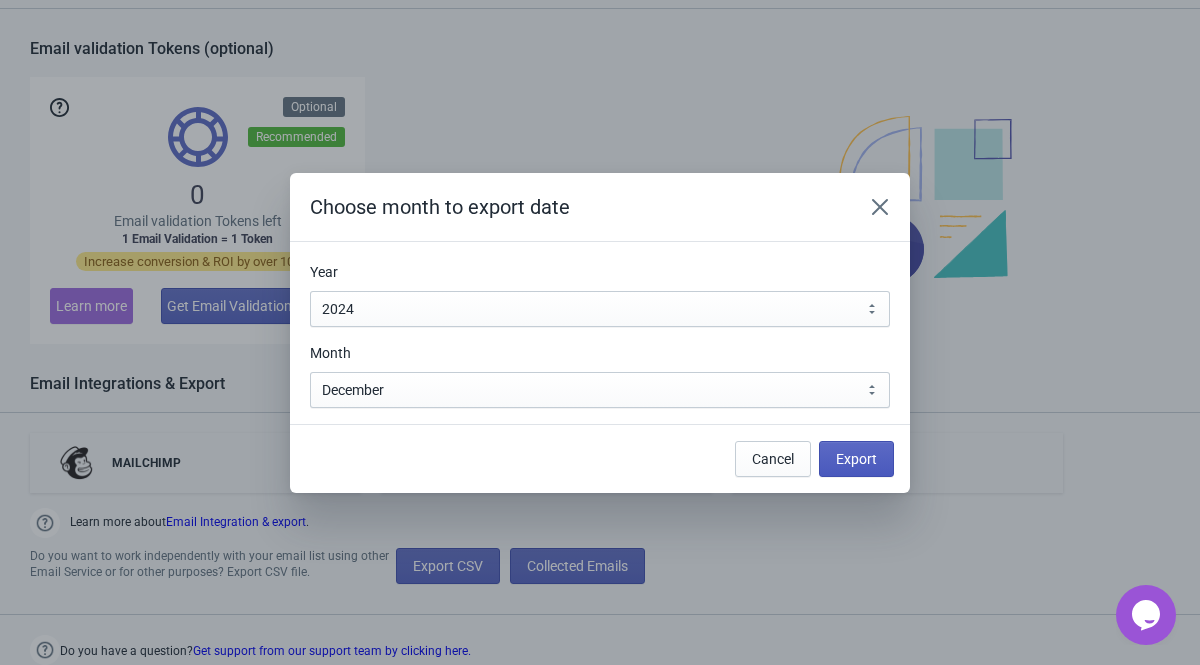 click on "Export" at bounding box center (856, 459) 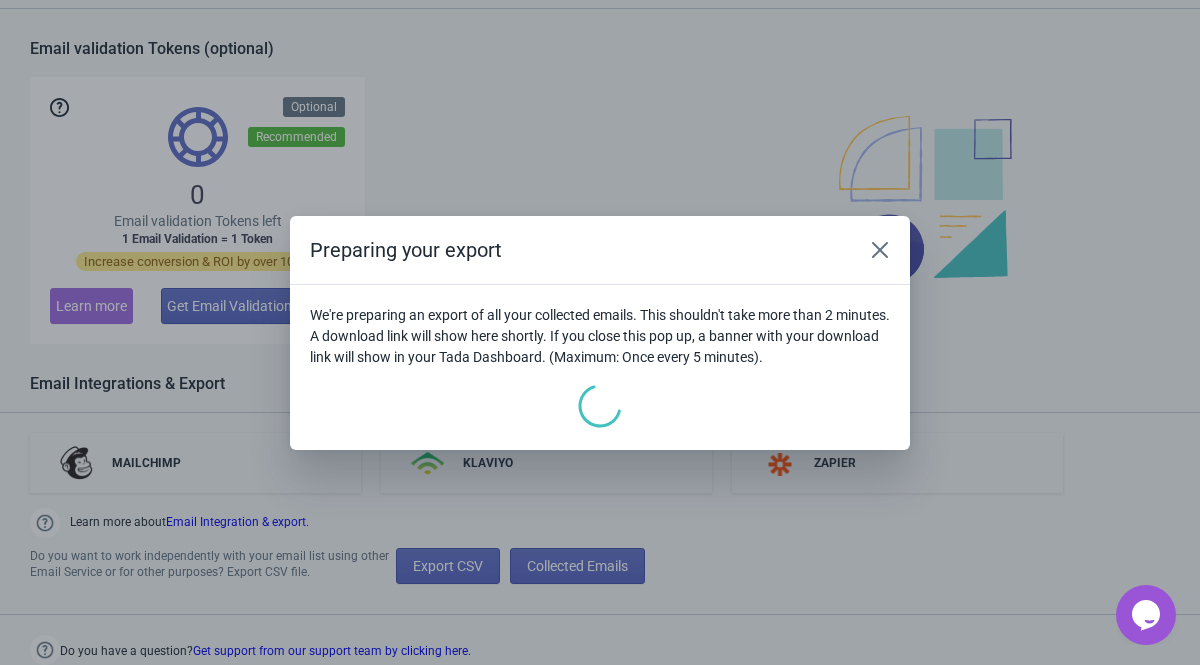 scroll, scrollTop: 0, scrollLeft: 0, axis: both 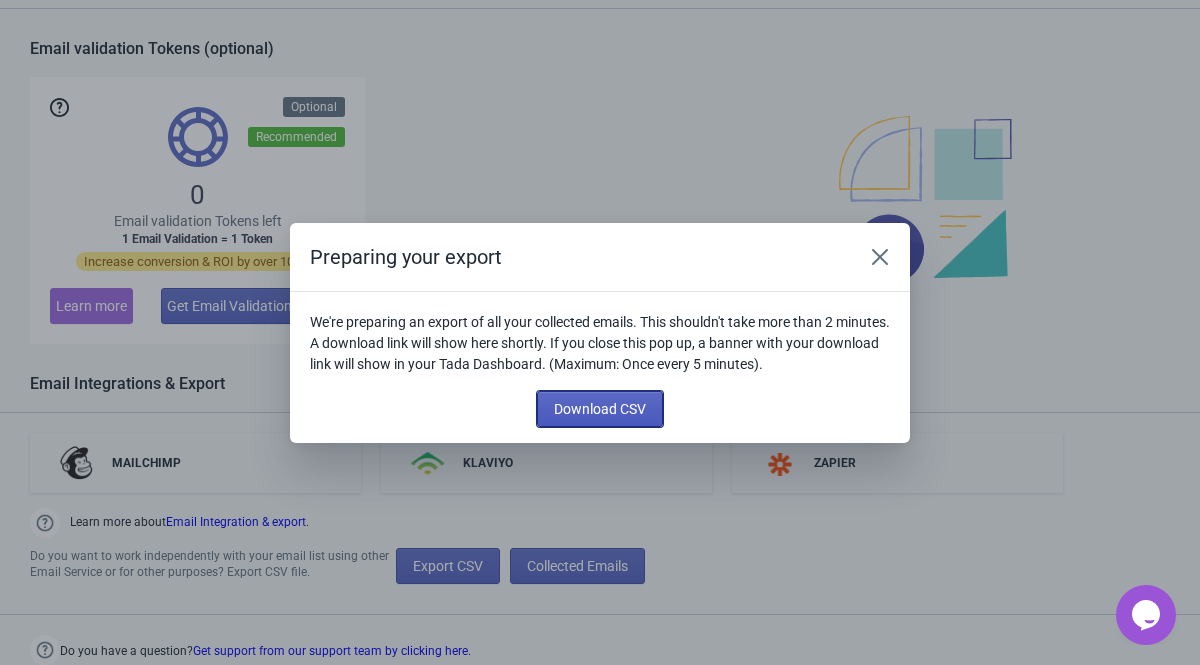 click on "Download CSV" at bounding box center [600, 409] 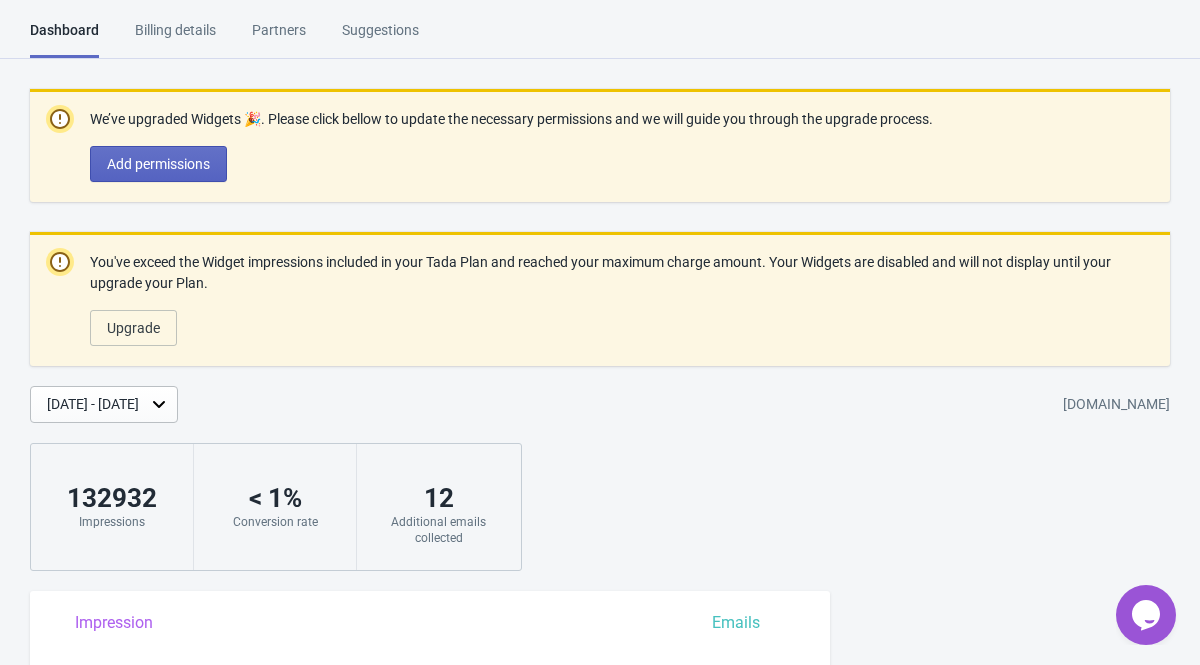 scroll, scrollTop: 1762, scrollLeft: 0, axis: vertical 